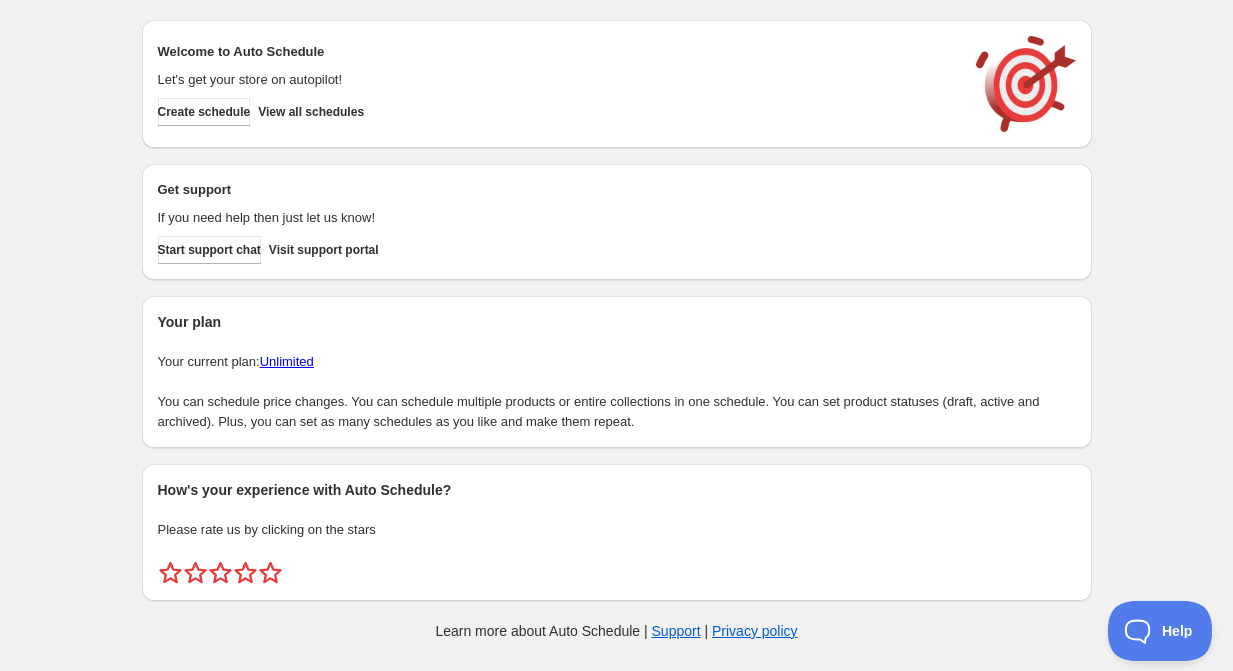 scroll, scrollTop: 0, scrollLeft: 0, axis: both 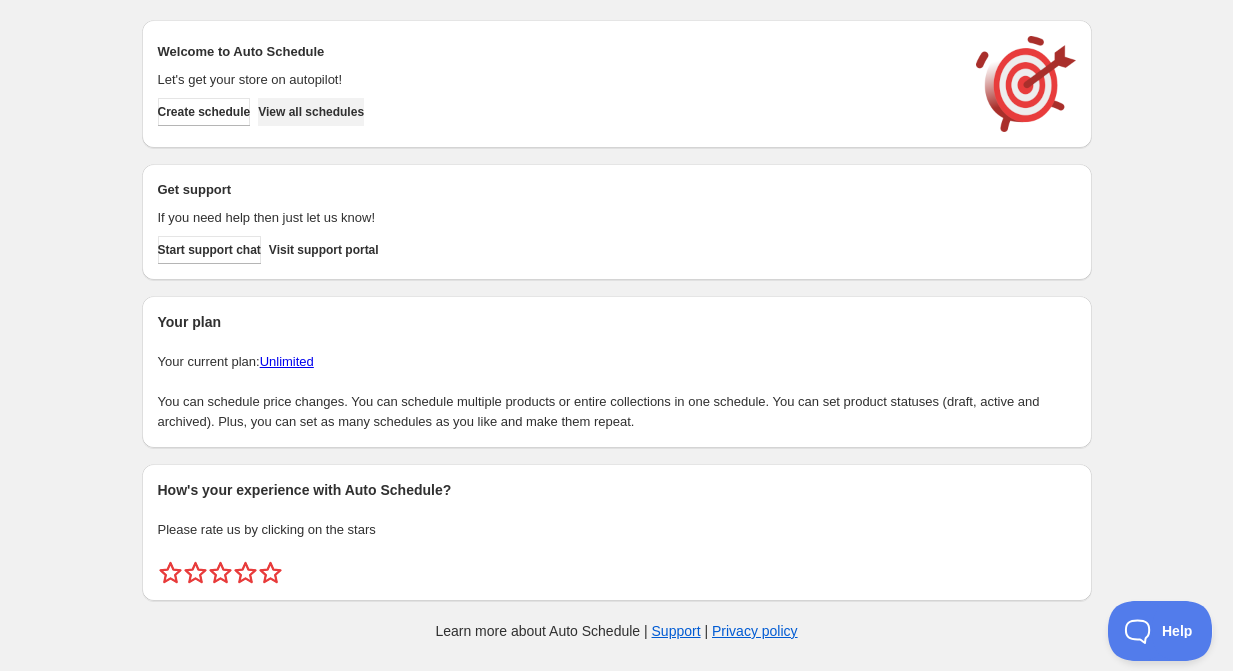 click on "View all schedules" at bounding box center (311, 112) 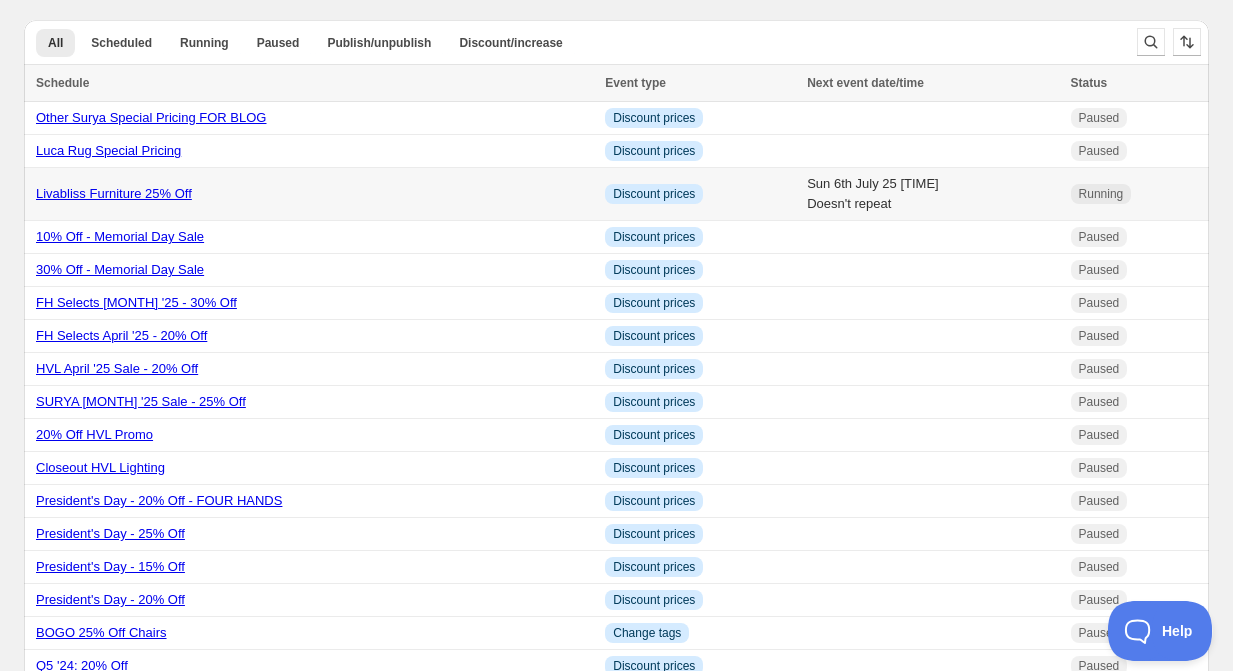 click on "Livabliss Furniture 25% Off" at bounding box center (114, 193) 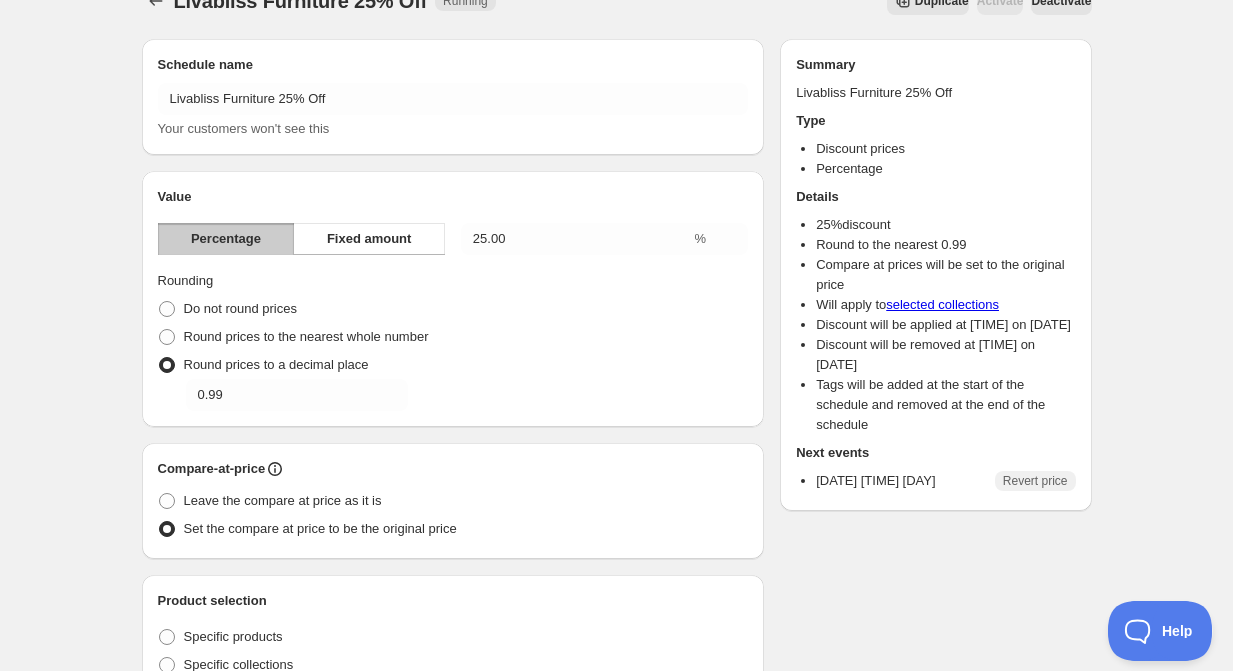 scroll, scrollTop: 0, scrollLeft: 0, axis: both 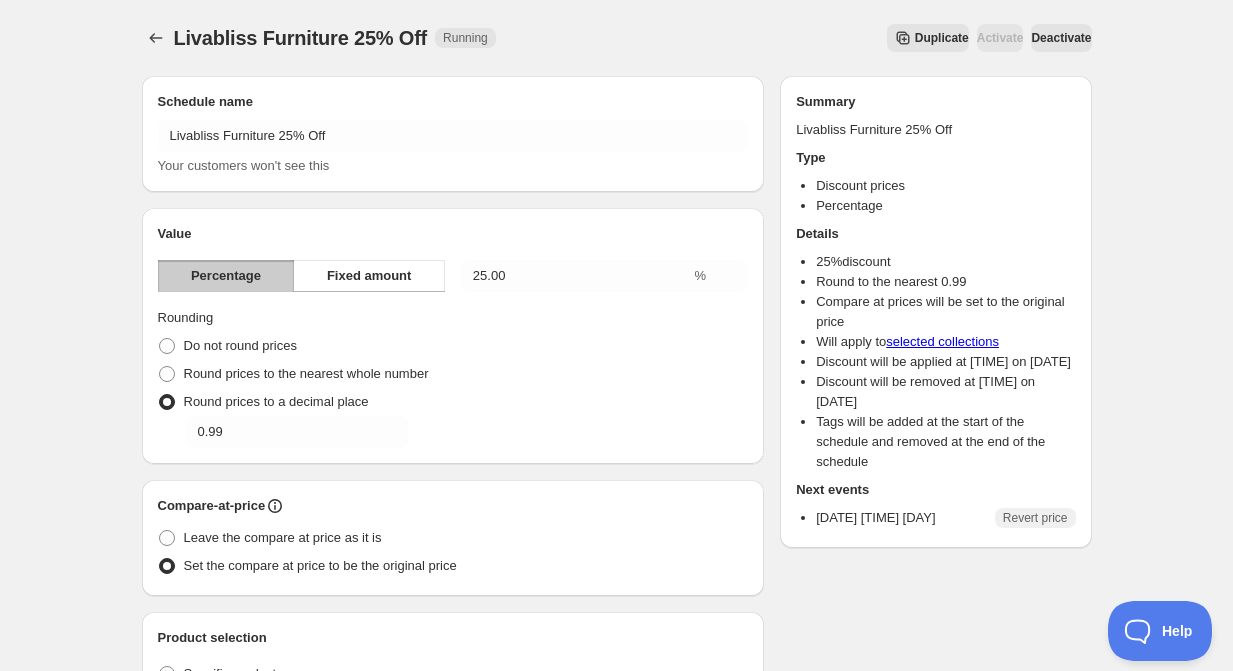 click on "Deactivate" at bounding box center [1000, 38] 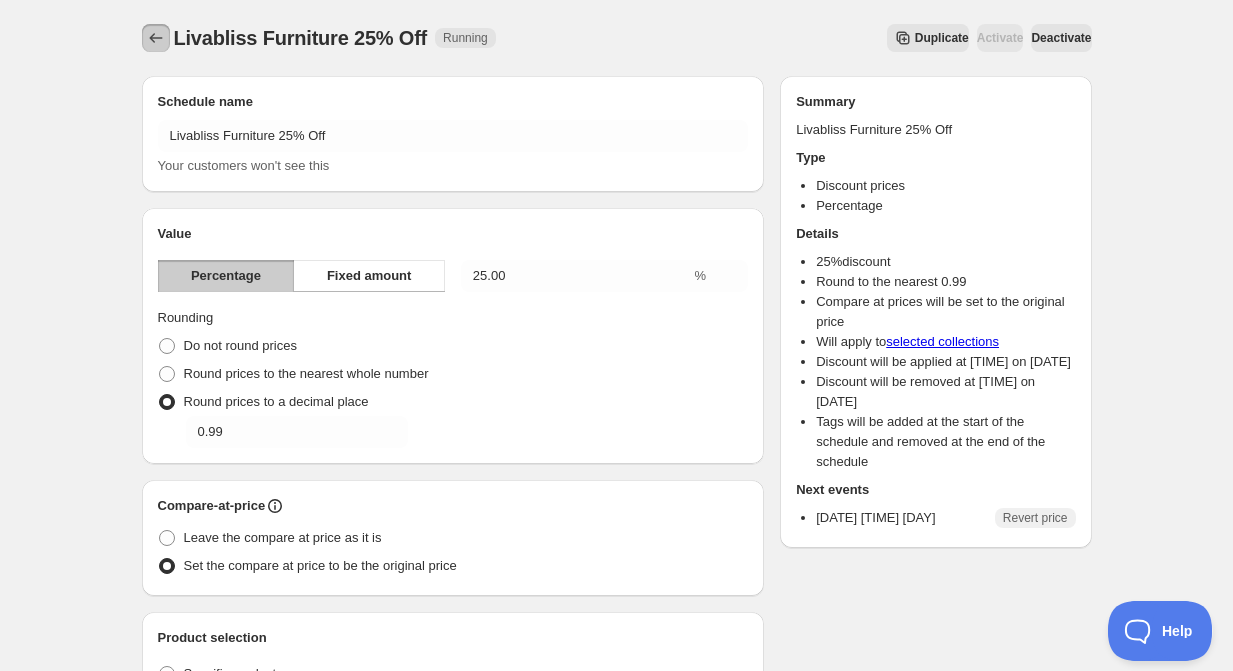 click at bounding box center (155, 38) 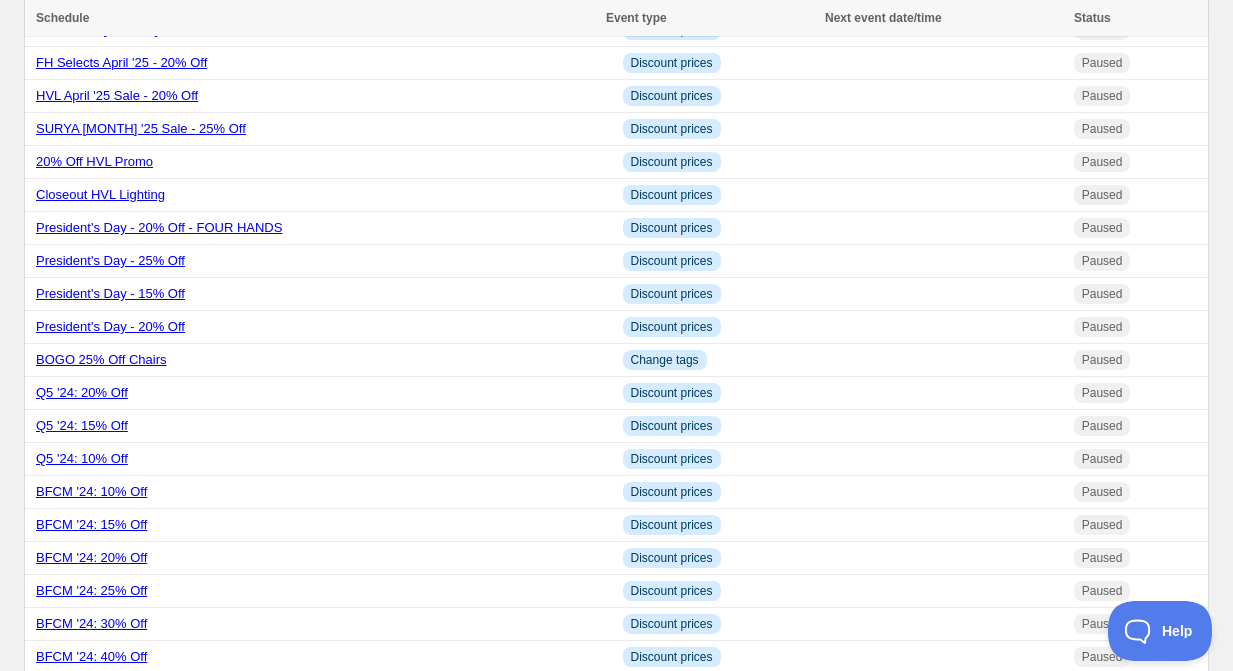 scroll, scrollTop: 0, scrollLeft: 0, axis: both 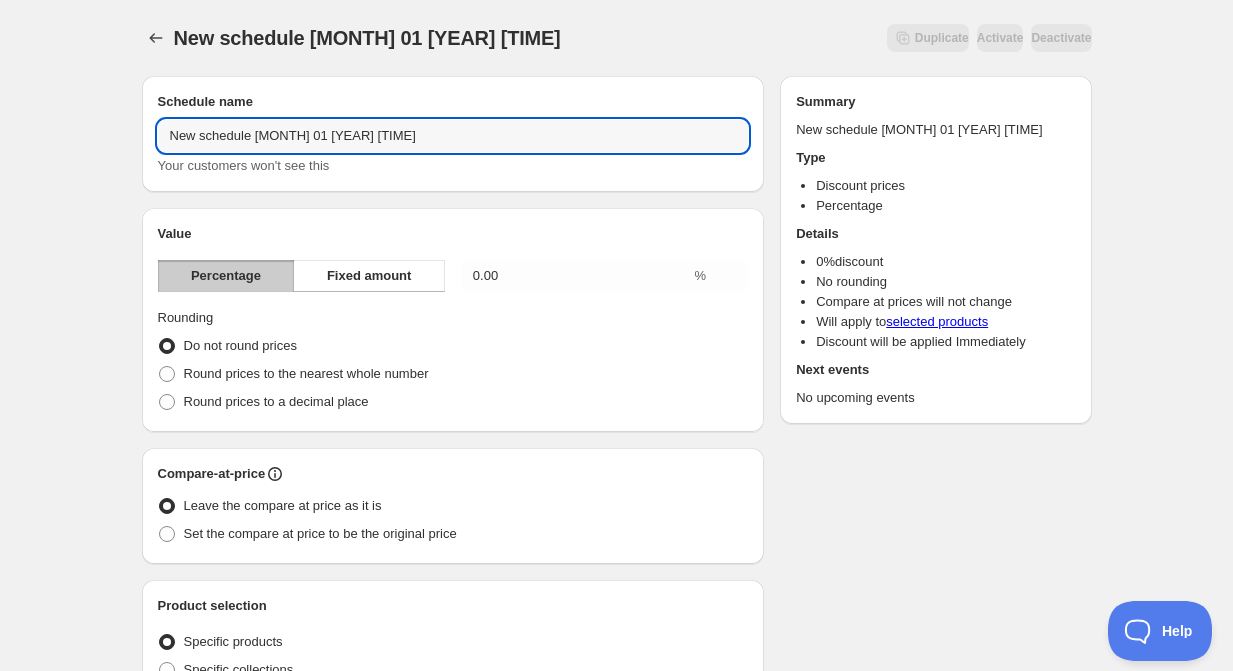 drag, startPoint x: 393, startPoint y: 140, endPoint x: 188, endPoint y: 110, distance: 207.18349 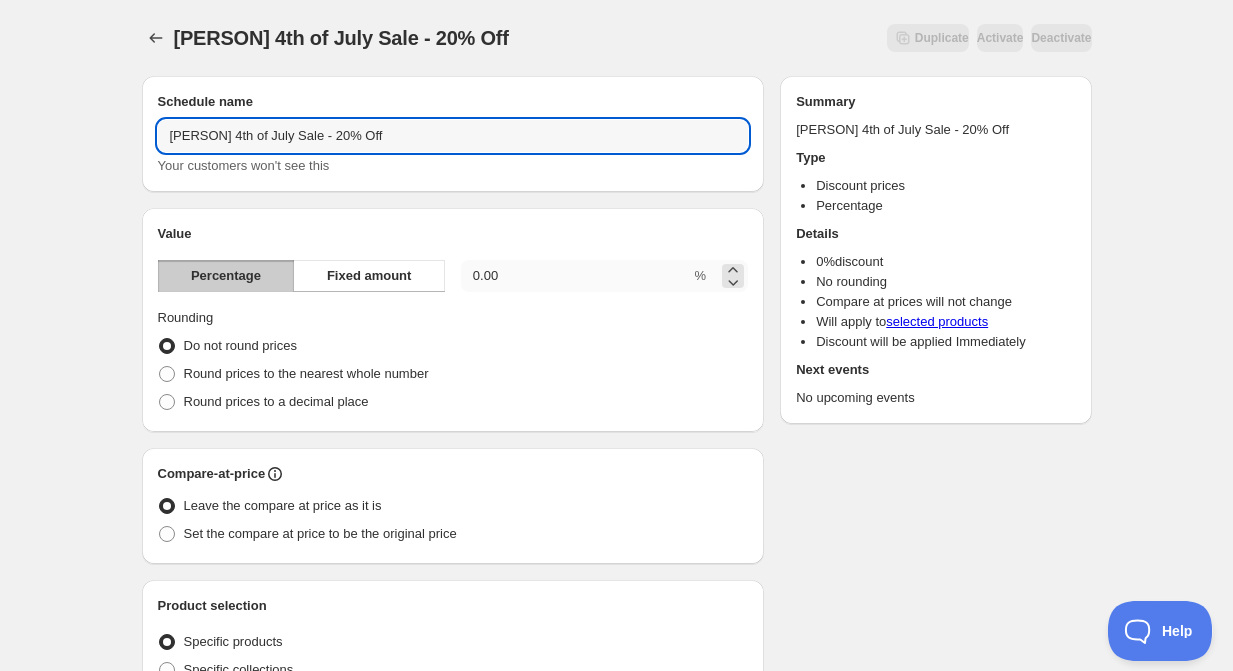 type on "[PERSON] 4th of July Sale - 20% Off" 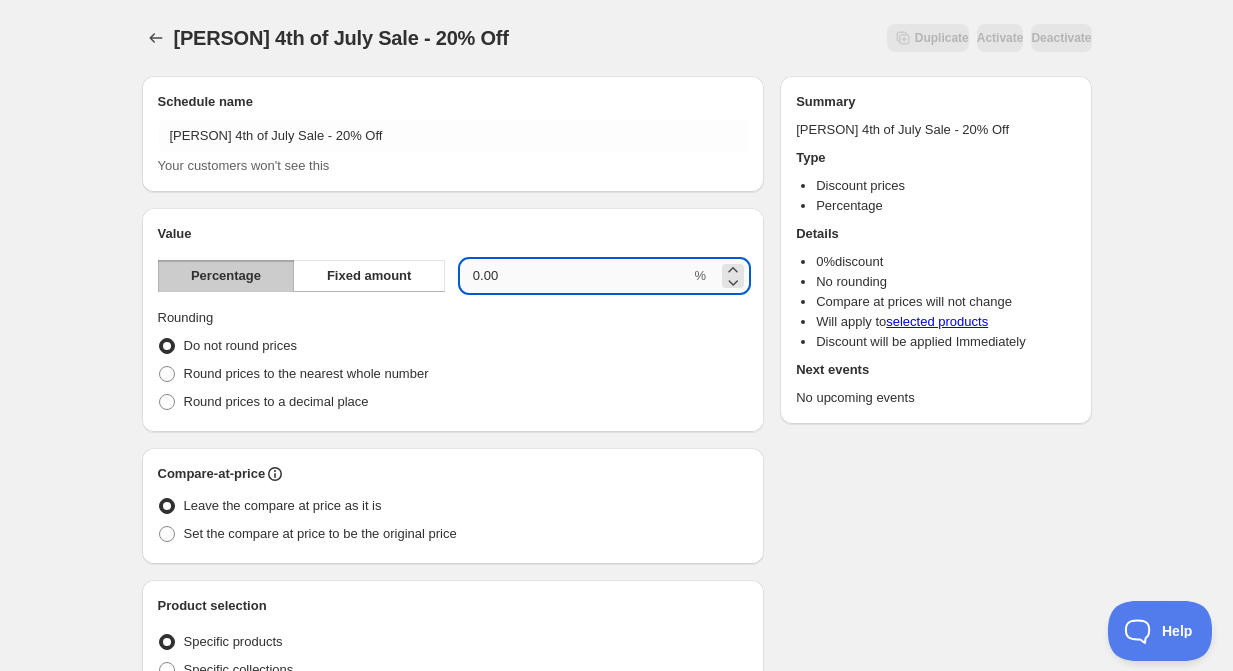 click on "0.00" at bounding box center (576, 276) 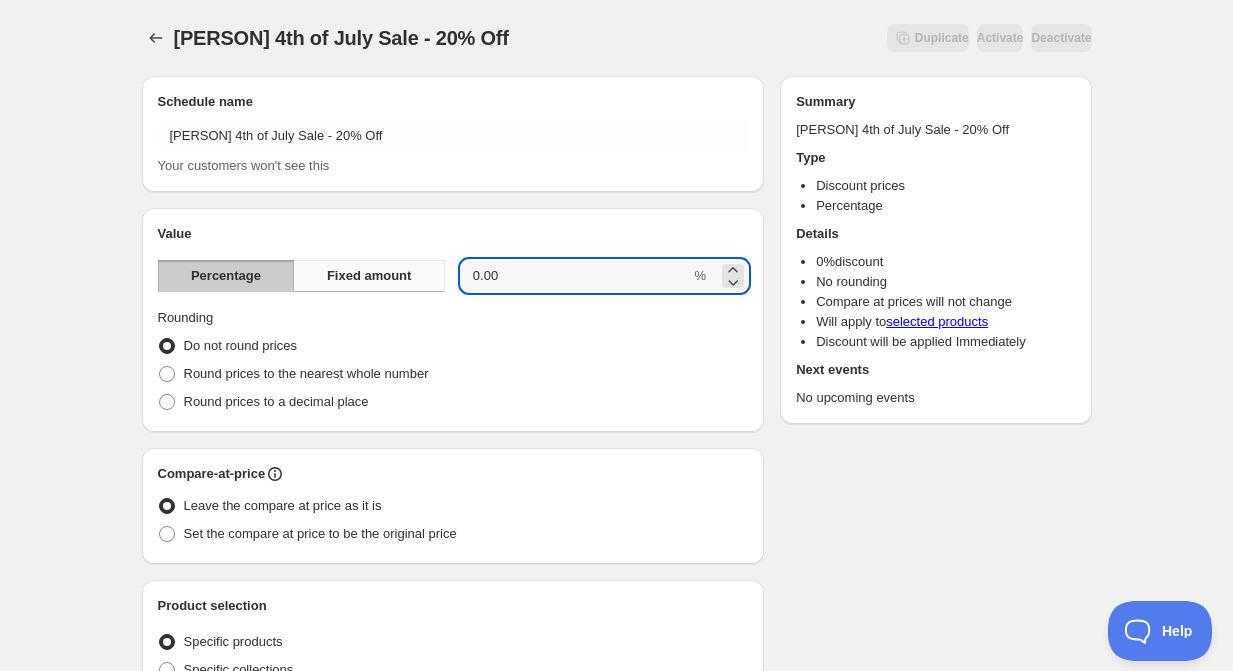 drag, startPoint x: 509, startPoint y: 276, endPoint x: 440, endPoint y: 276, distance: 69 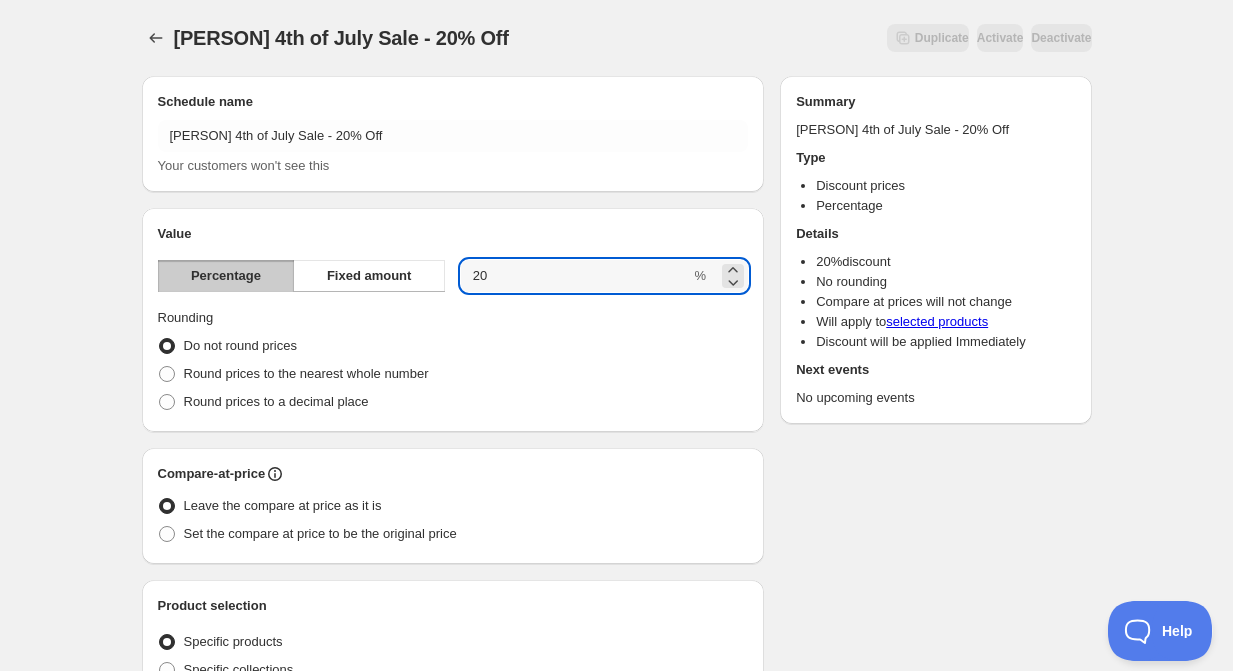 type on "20" 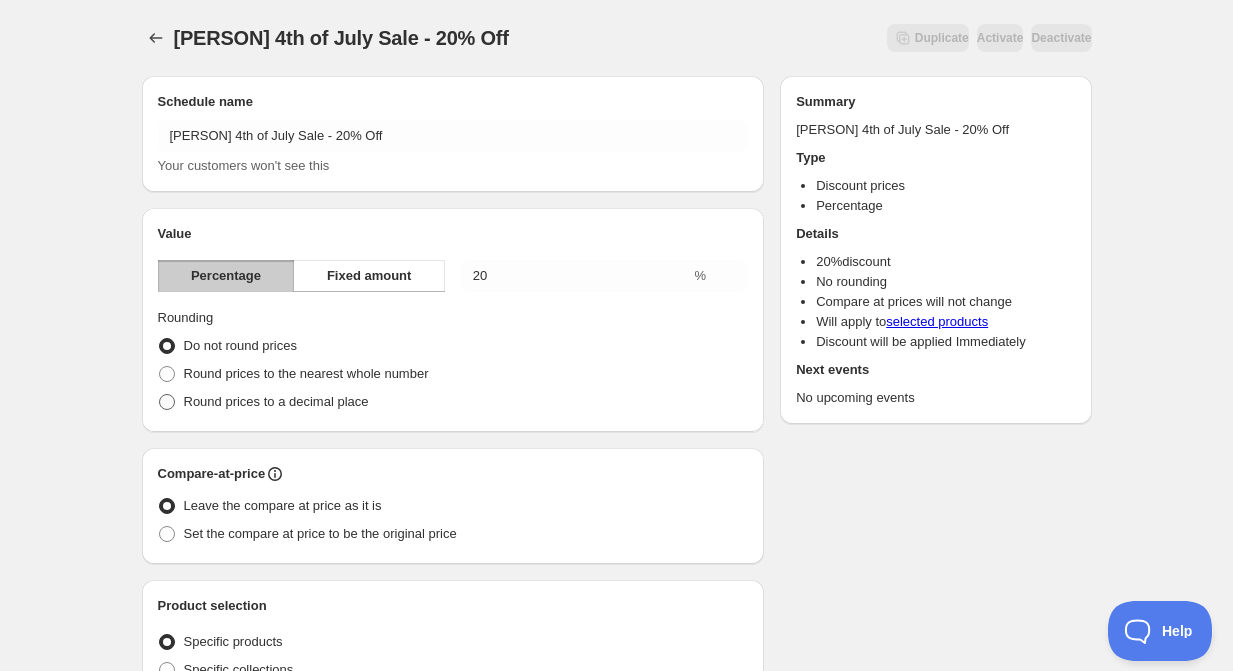 click at bounding box center [167, 402] 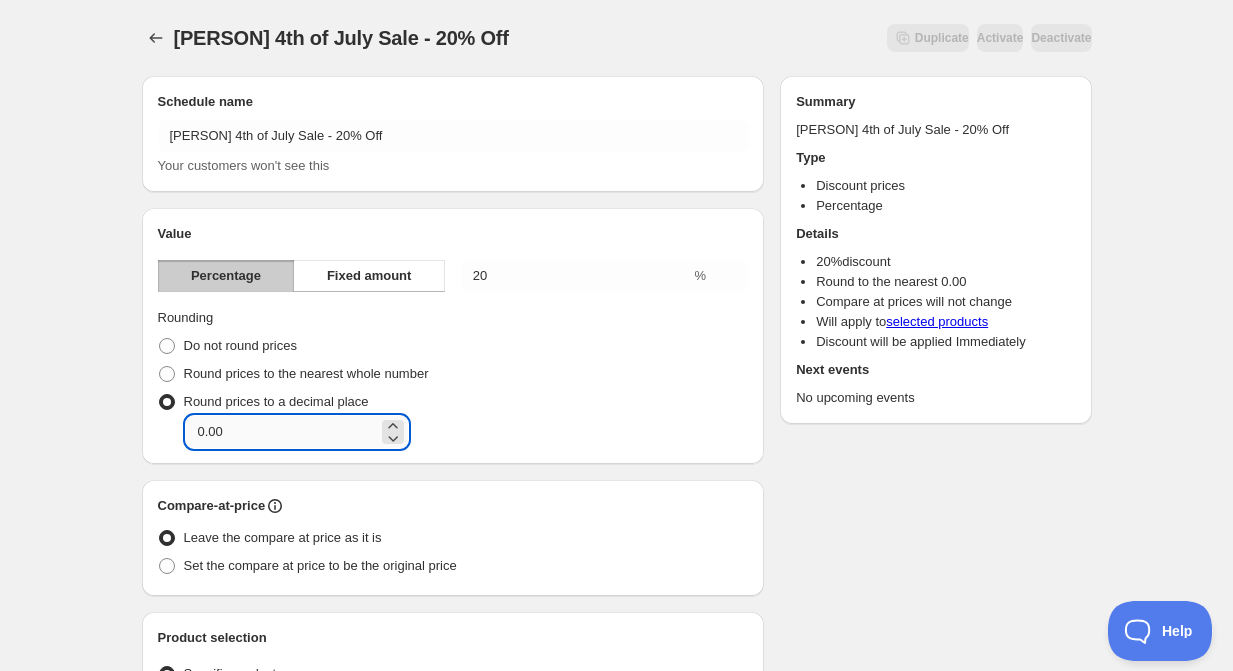 click on "0.00" at bounding box center [282, 432] 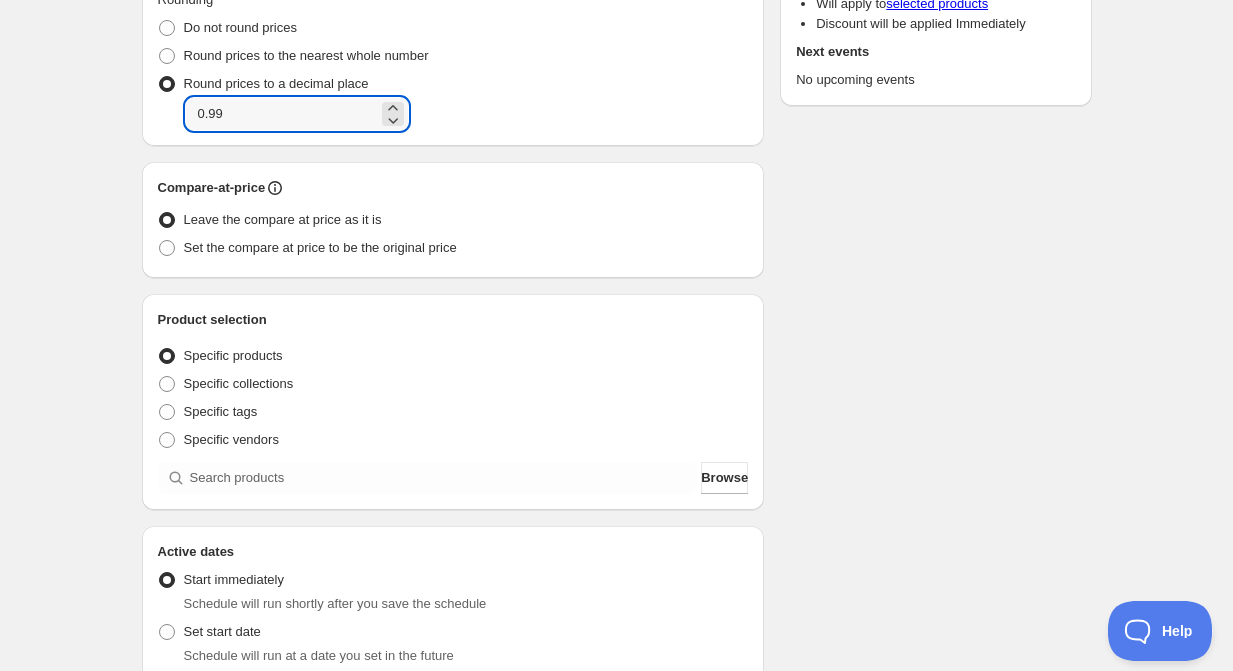 scroll, scrollTop: 324, scrollLeft: 0, axis: vertical 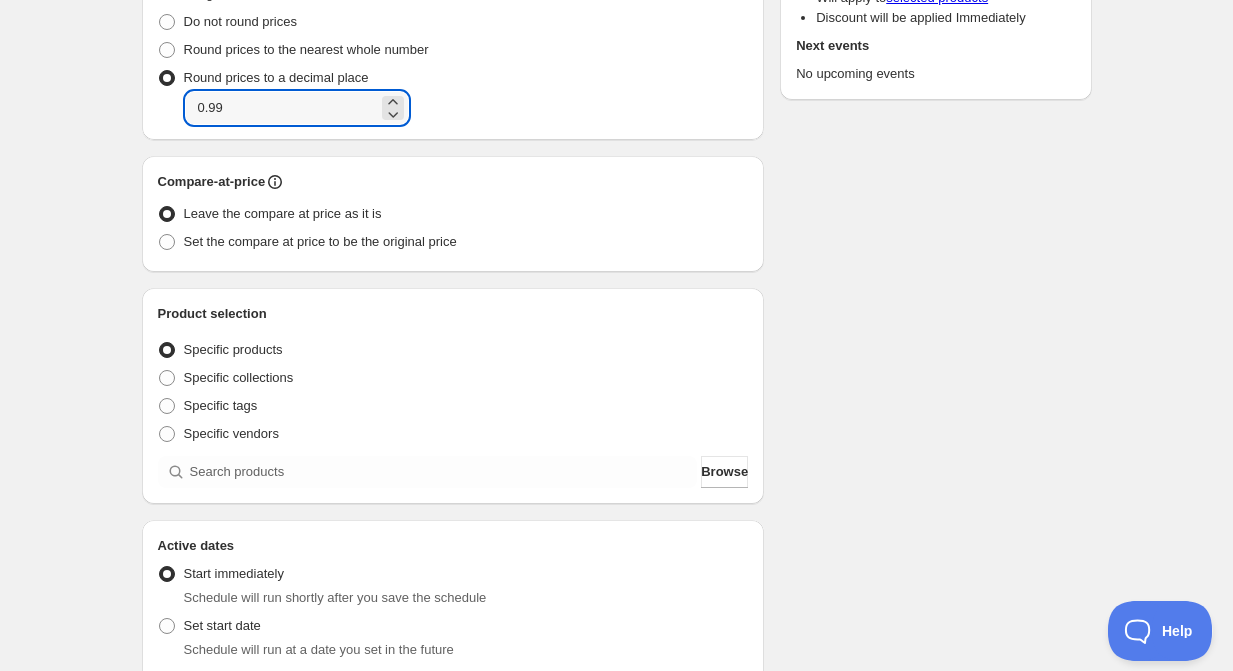 type on "0.99" 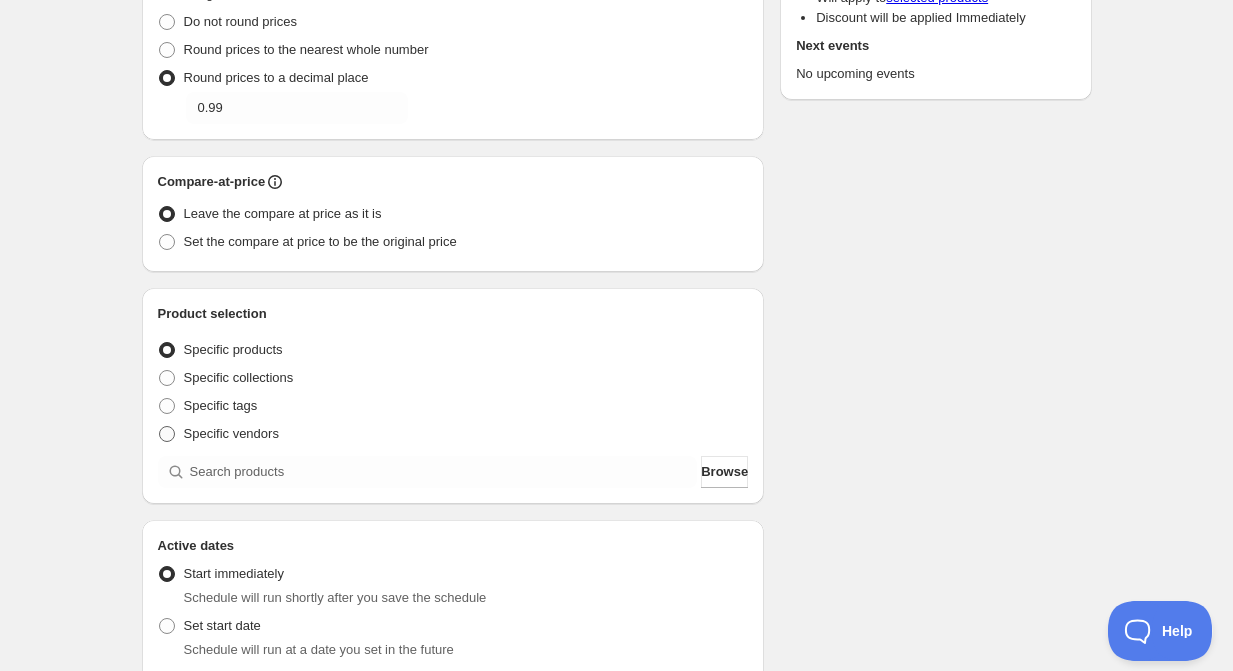 click at bounding box center [167, 434] 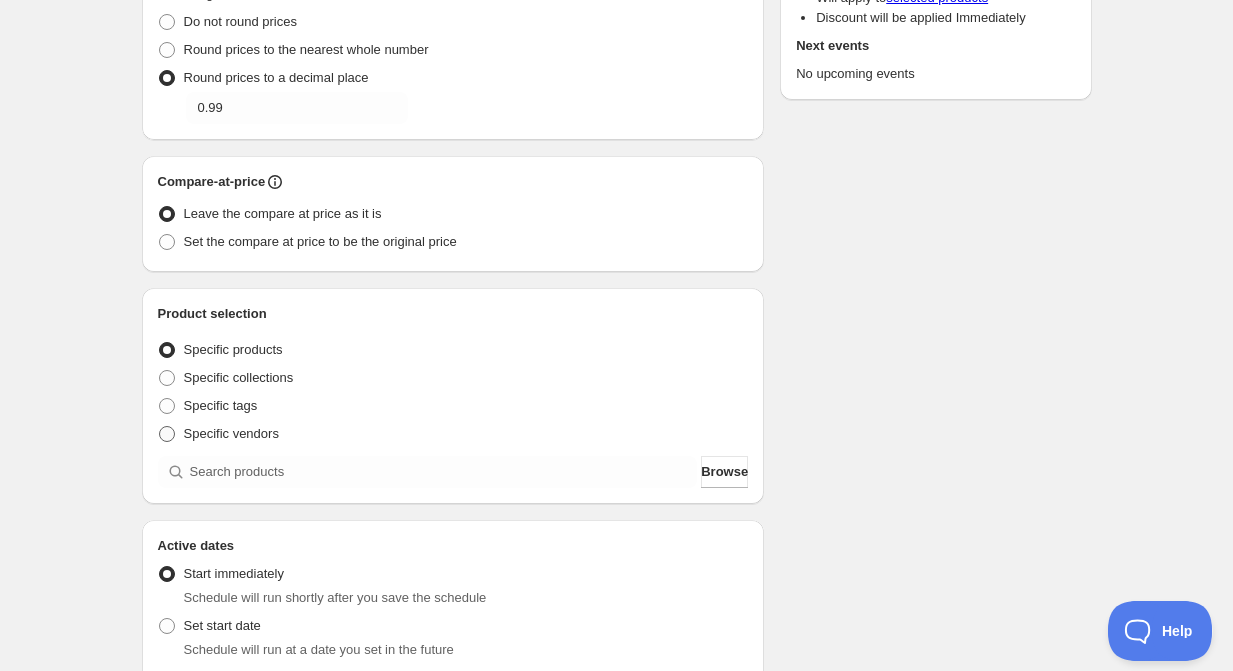 radio on "true" 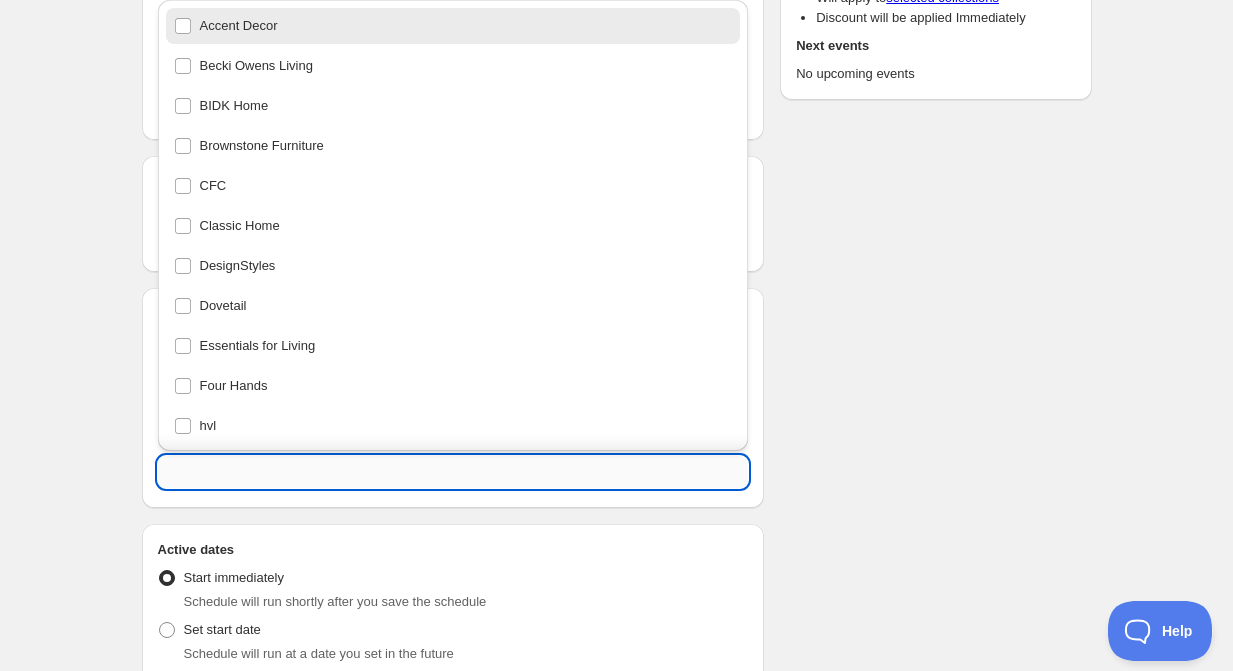 click at bounding box center [453, 472] 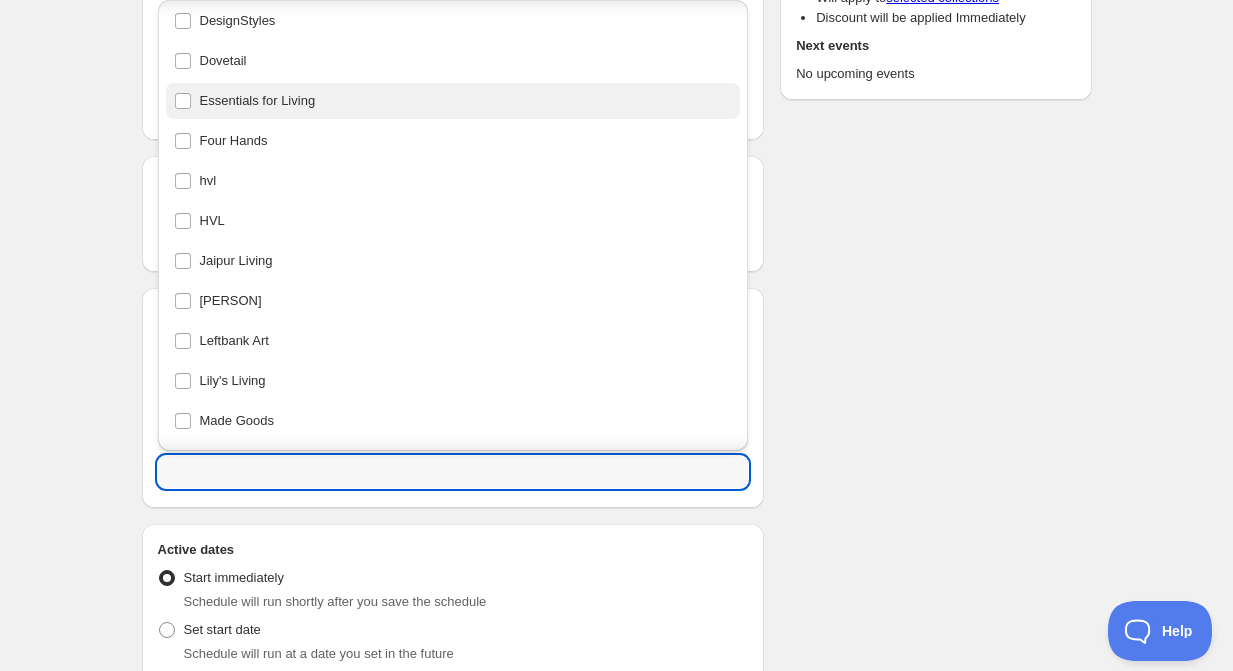 scroll, scrollTop: 306, scrollLeft: 0, axis: vertical 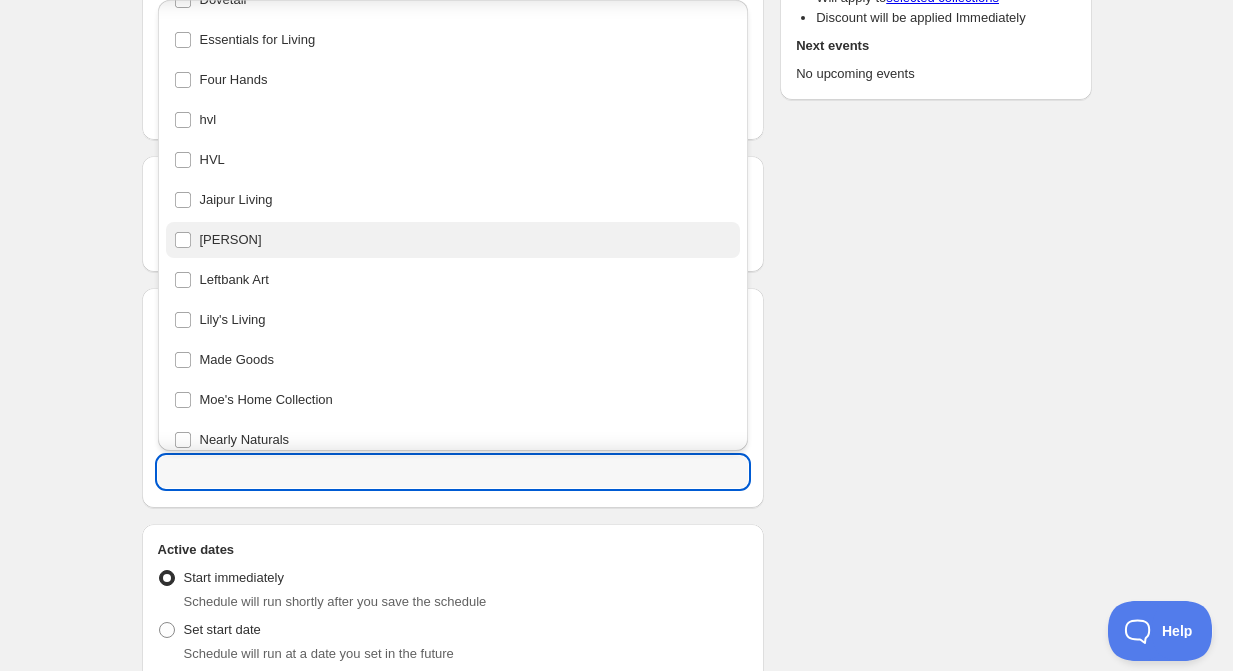 click on "[PERSON]" at bounding box center [453, 240] 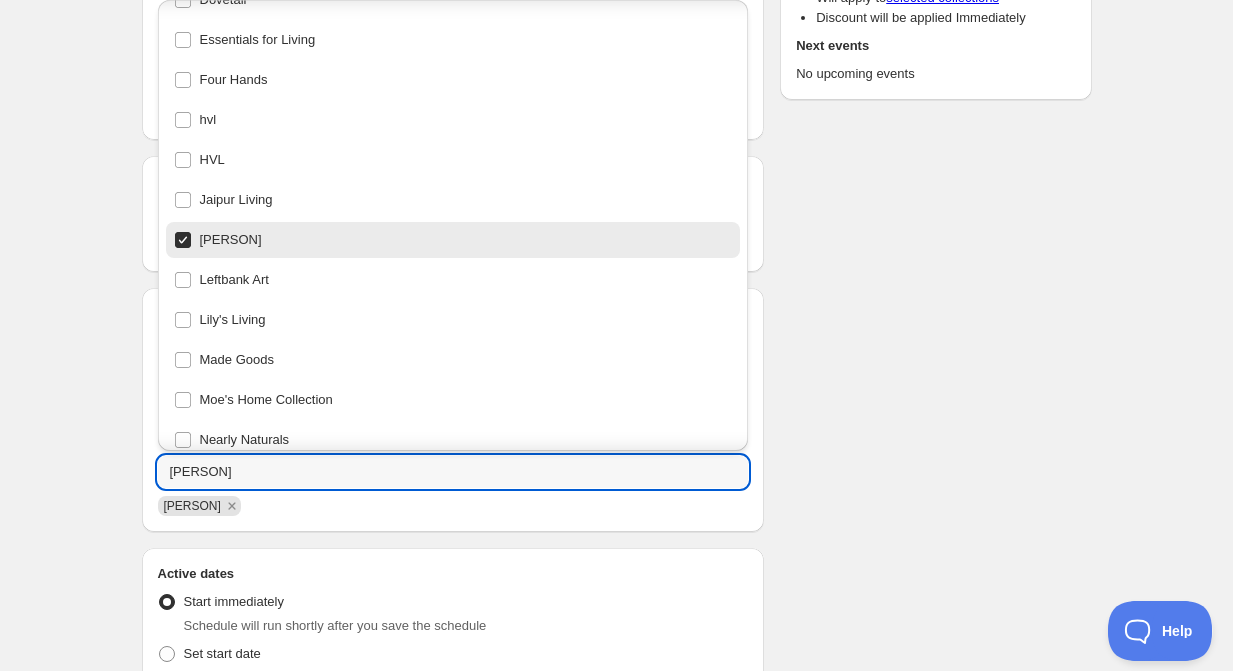 click on "Schedule name [FIRST] [LAST] [DAY] Sale - 20% Off Your customers won't see this Value Percentage Fixed amount 20 % Rounding Do not round prices Round prices to the nearest whole number Round prices to a decimal place Decimal place 0.99 Compare-at-price Leave the compare at price as it is Set the compare at price to be the original price Product selection Entity type Specific products Specific collections Specific tags Specific vendors [FIRST] [LAST] [FIRST] [LAST] Active dates Active Date Type Start immediately Schedule will run shortly after you save the schedule Set start date Schedule will run at a date you set in the future Set end date Repeating Repeating Ok Cancel Every 1 Date range Days Weeks Months Years Days Ends Never On specific date After a number of occurances Tags Add/remove tags to products for the duration of the schedule Countdown timer Show a countdown timer on the product page Open theme editor Summary [FIRST] [LAST] [DAY] Sale - 20% Off Type Discount prices Percentage Details 20 %" at bounding box center [609, 456] 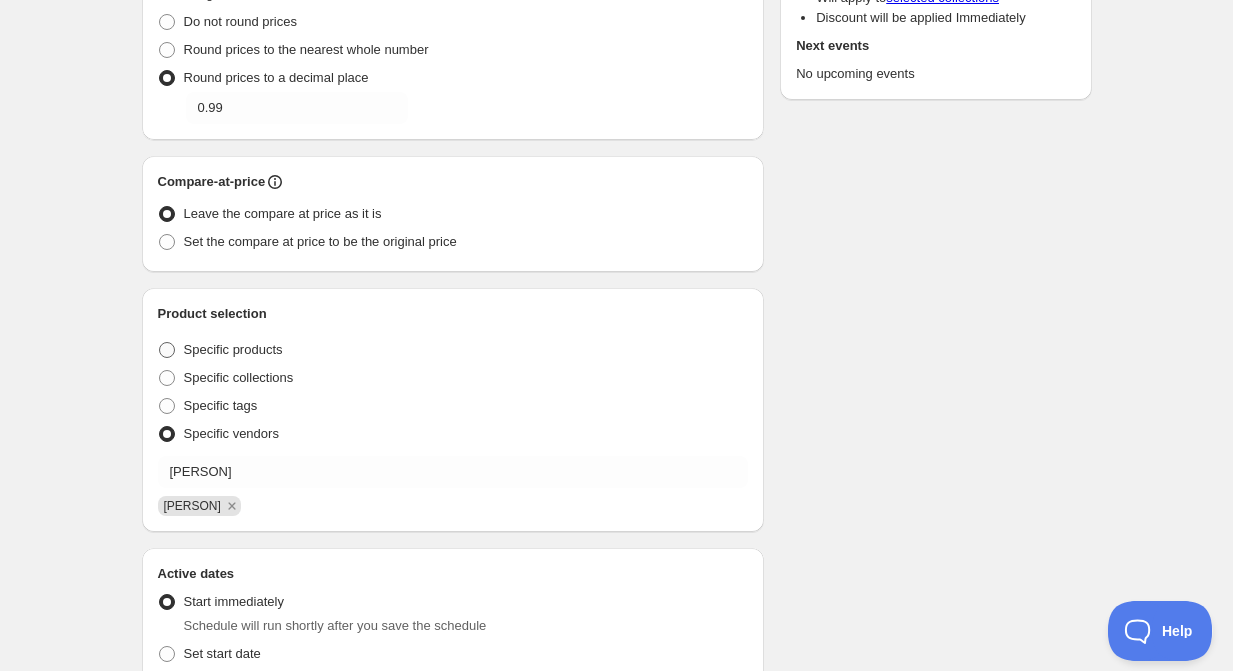 click at bounding box center (167, 350) 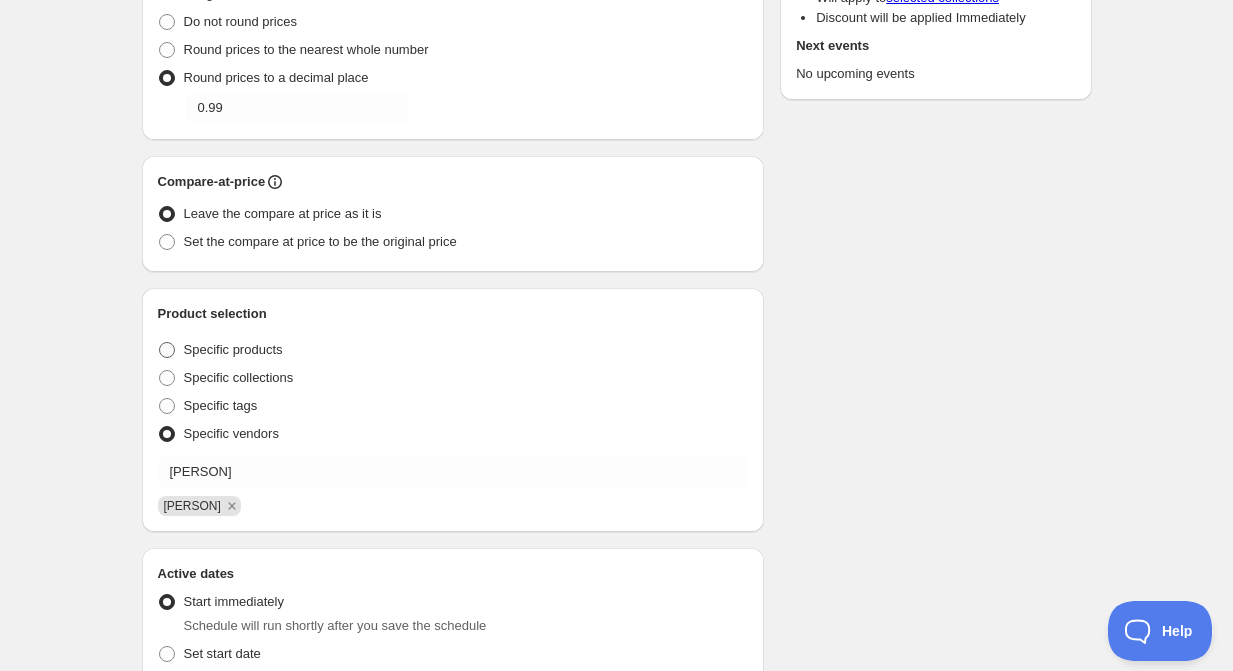 radio on "true" 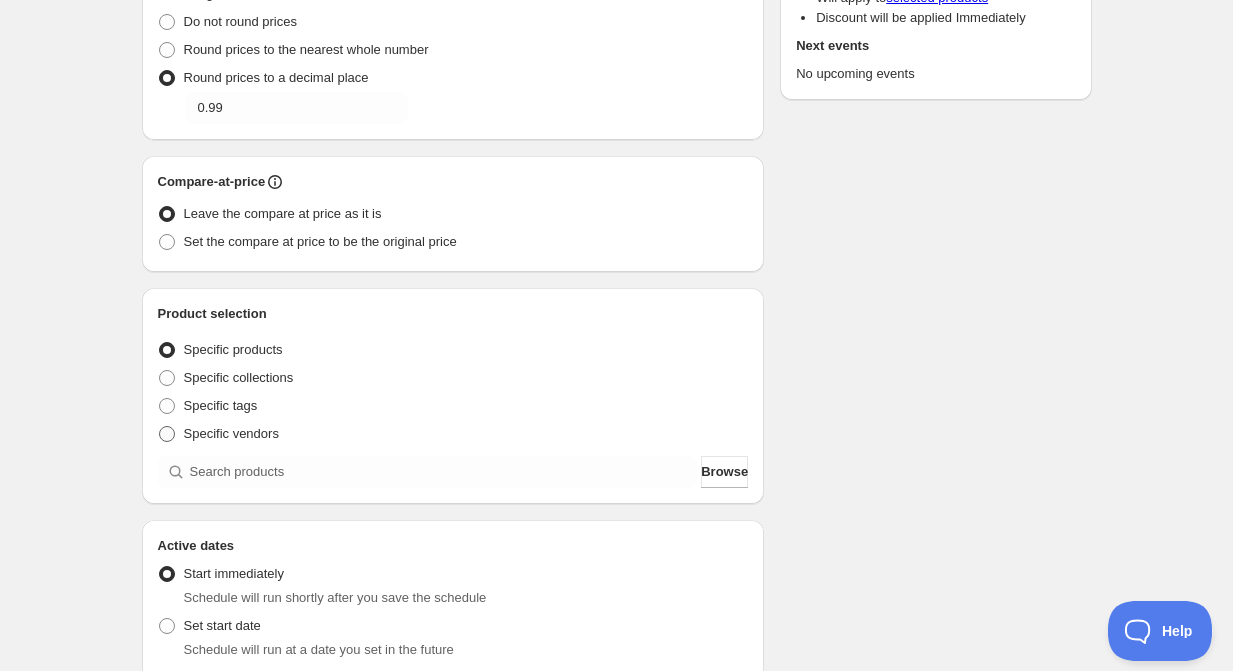 click at bounding box center [167, 434] 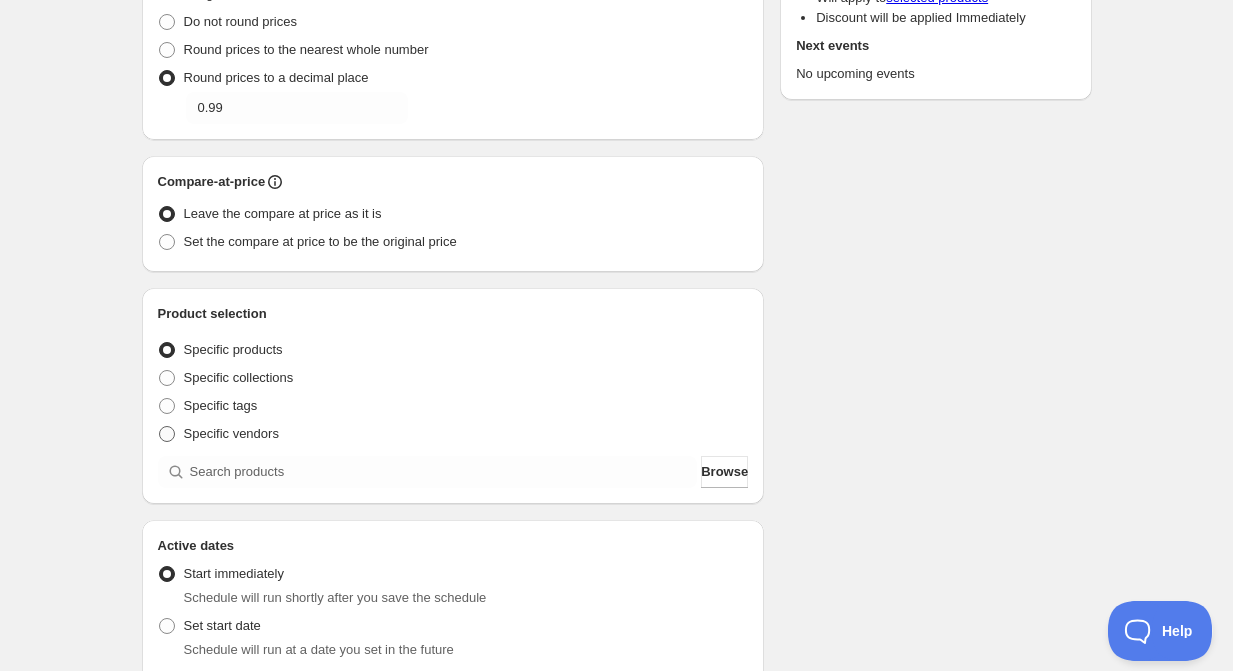 radio on "true" 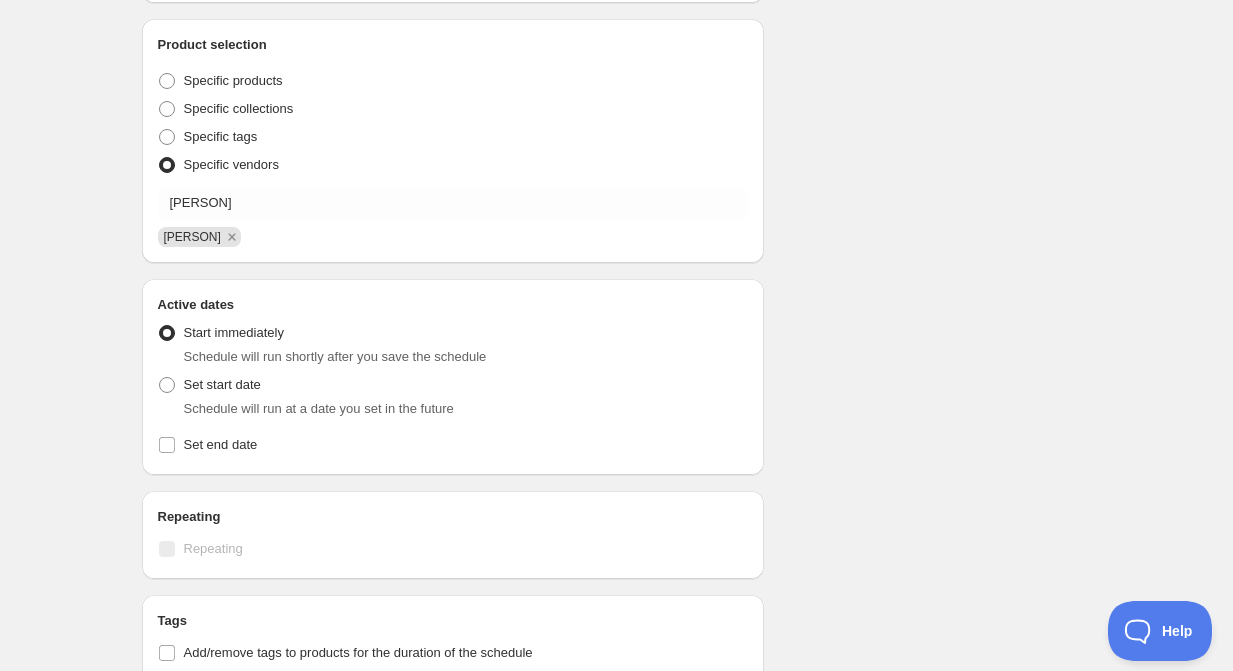scroll, scrollTop: 594, scrollLeft: 0, axis: vertical 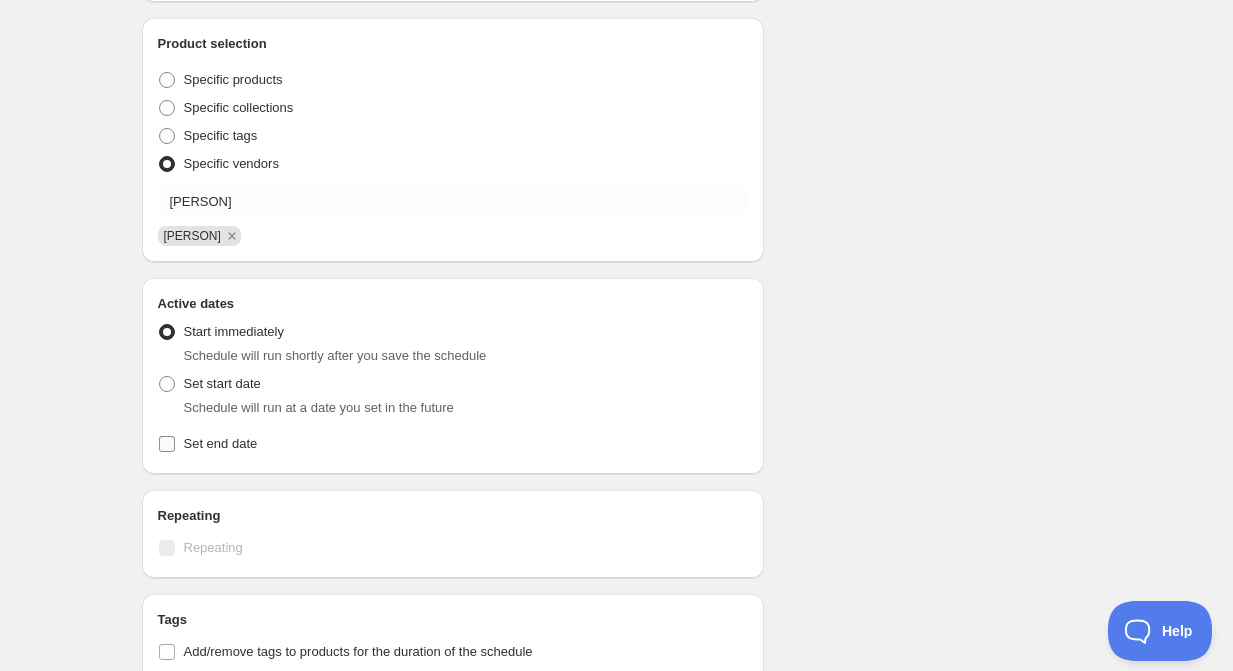 click on "Set end date" at bounding box center (167, 444) 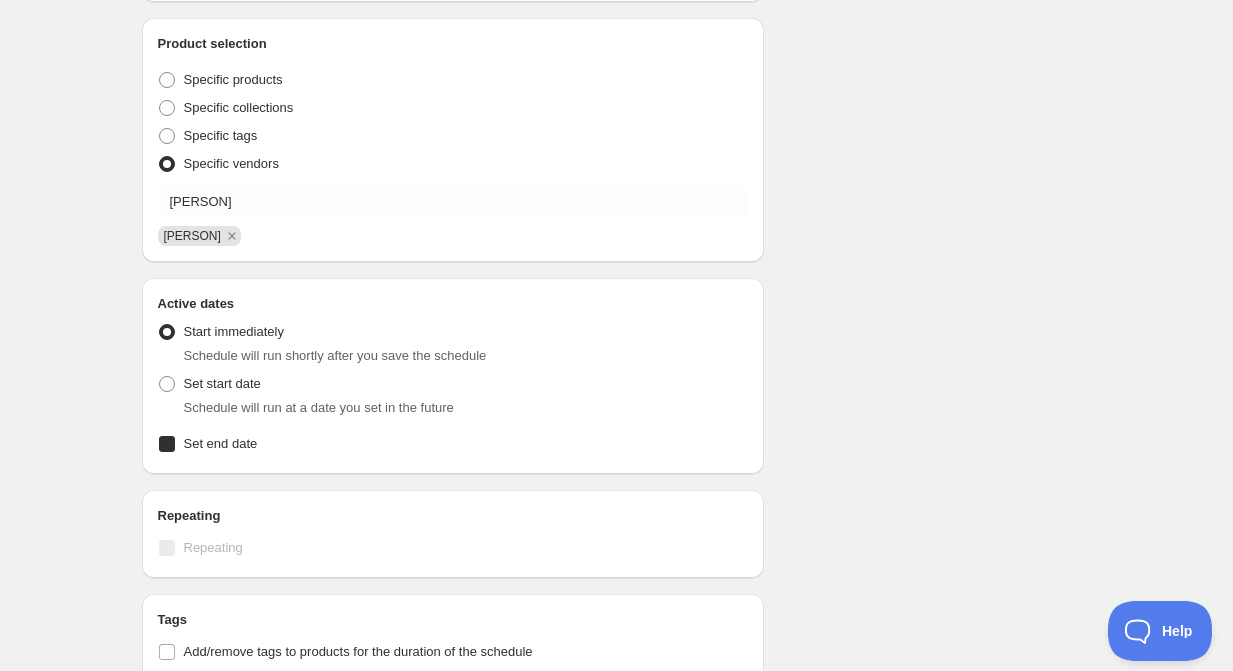 checkbox on "true" 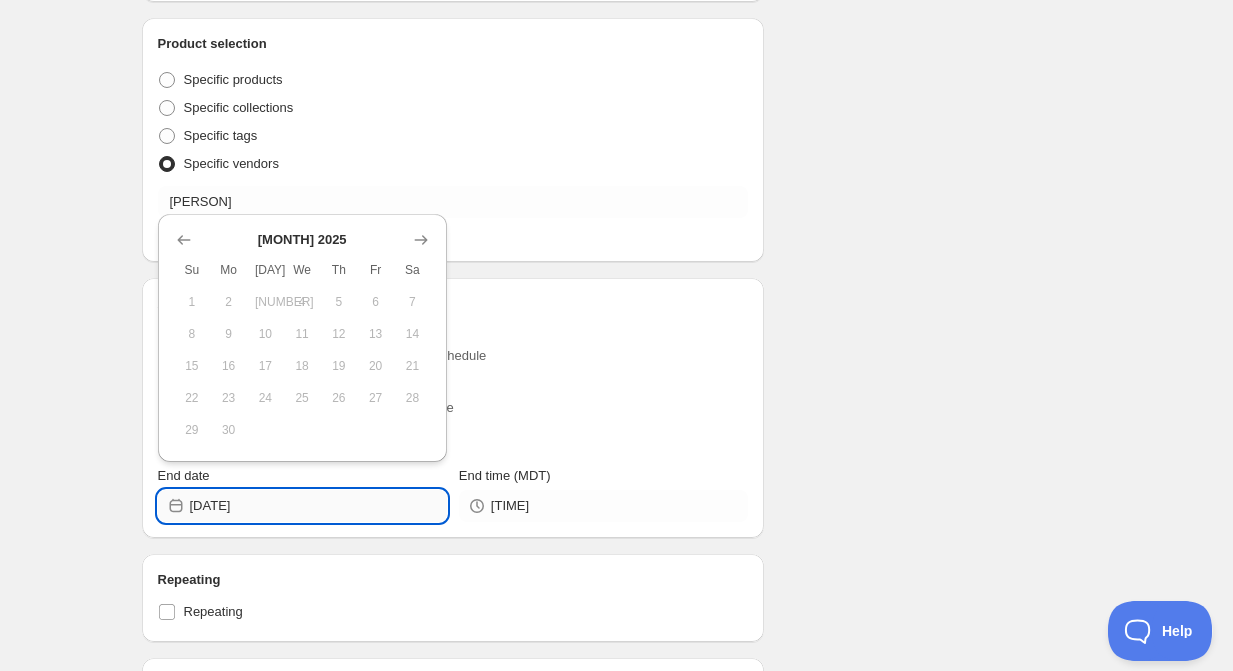 click on "[DATE]" at bounding box center (318, 506) 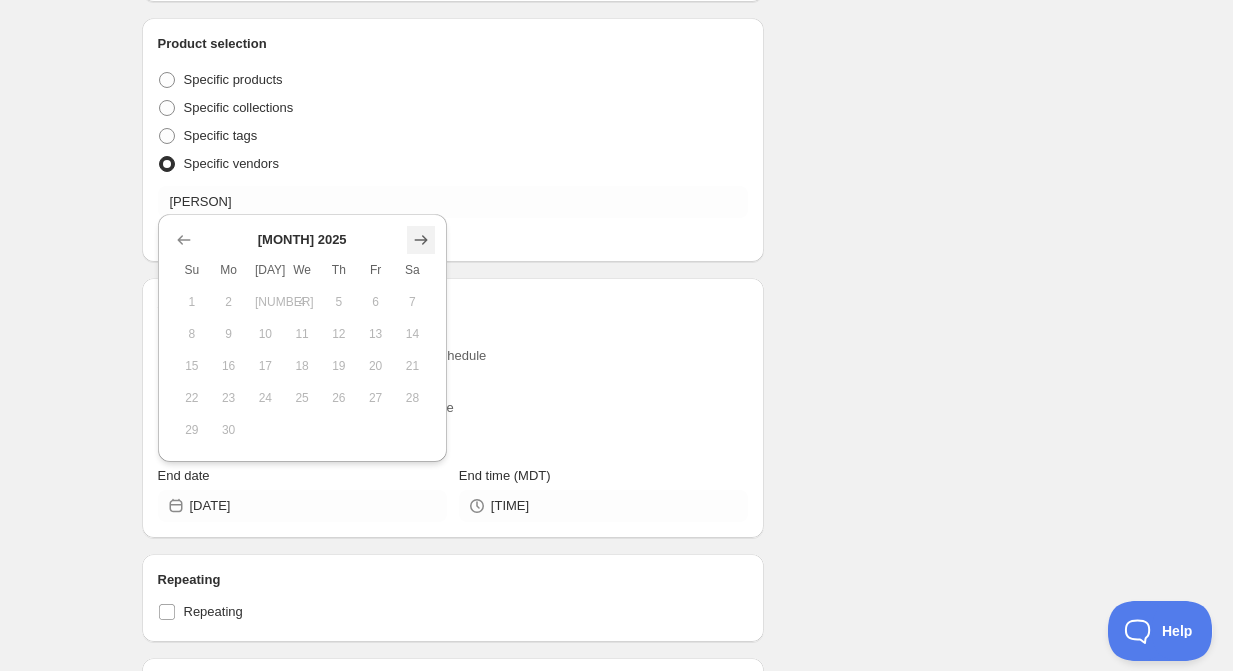 click at bounding box center [421, 240] 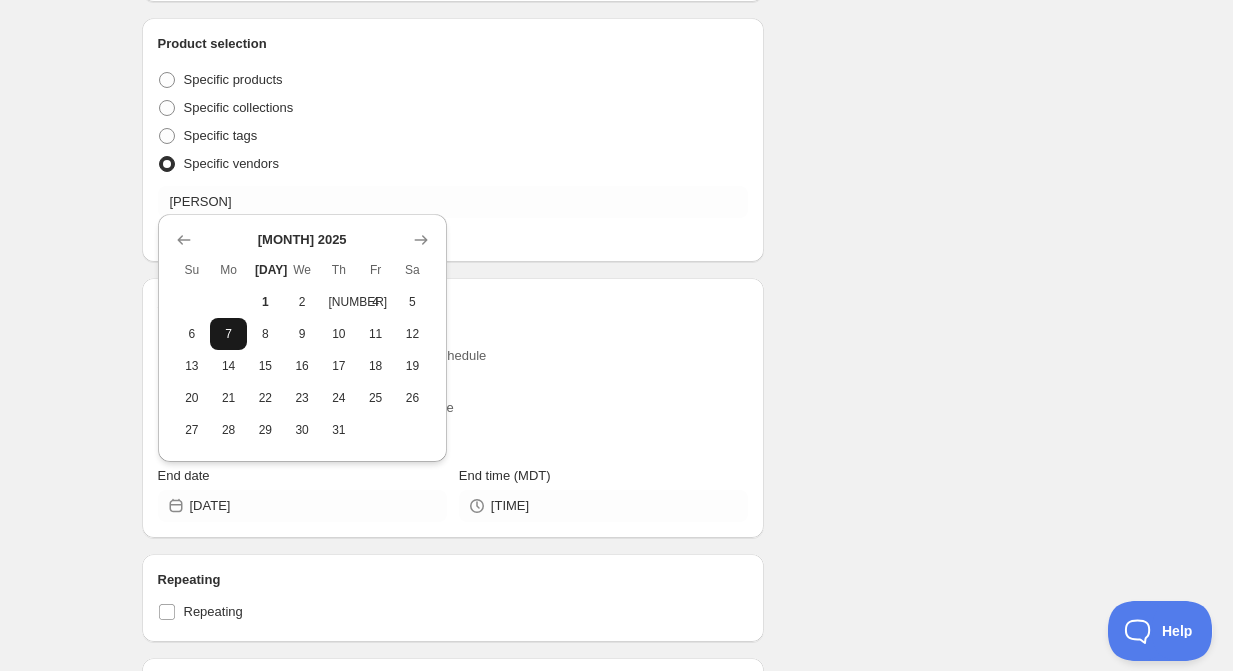 click on "7" at bounding box center (228, 334) 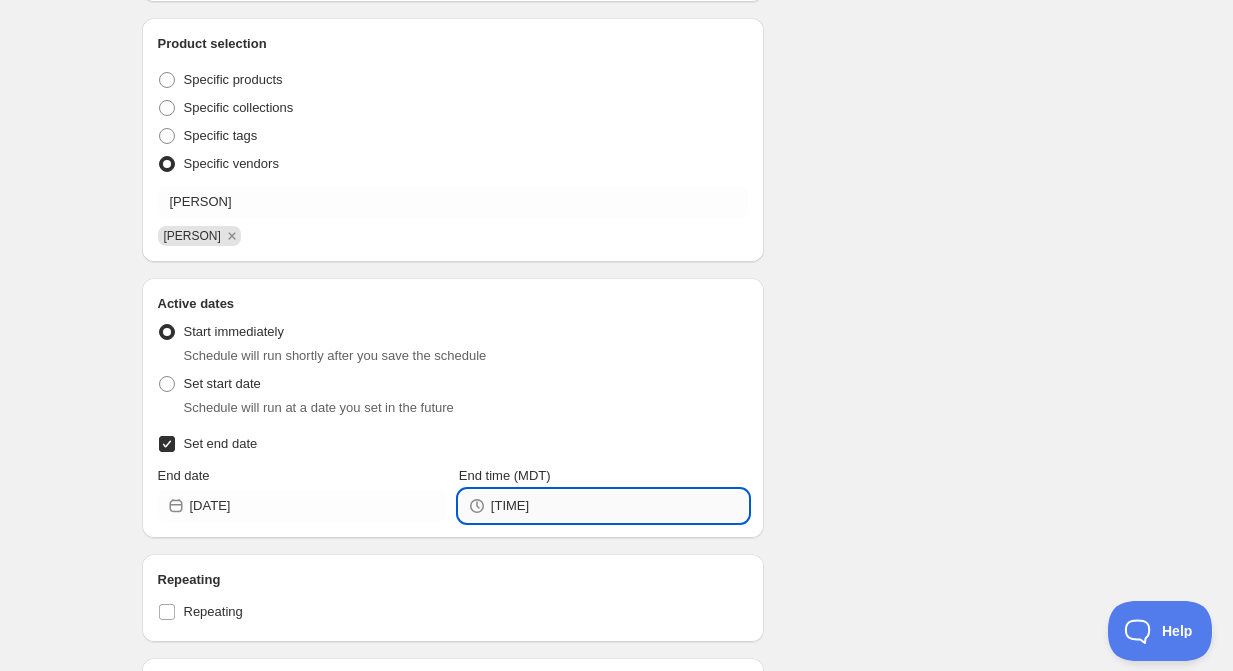 click on "[TIME]" at bounding box center [619, 506] 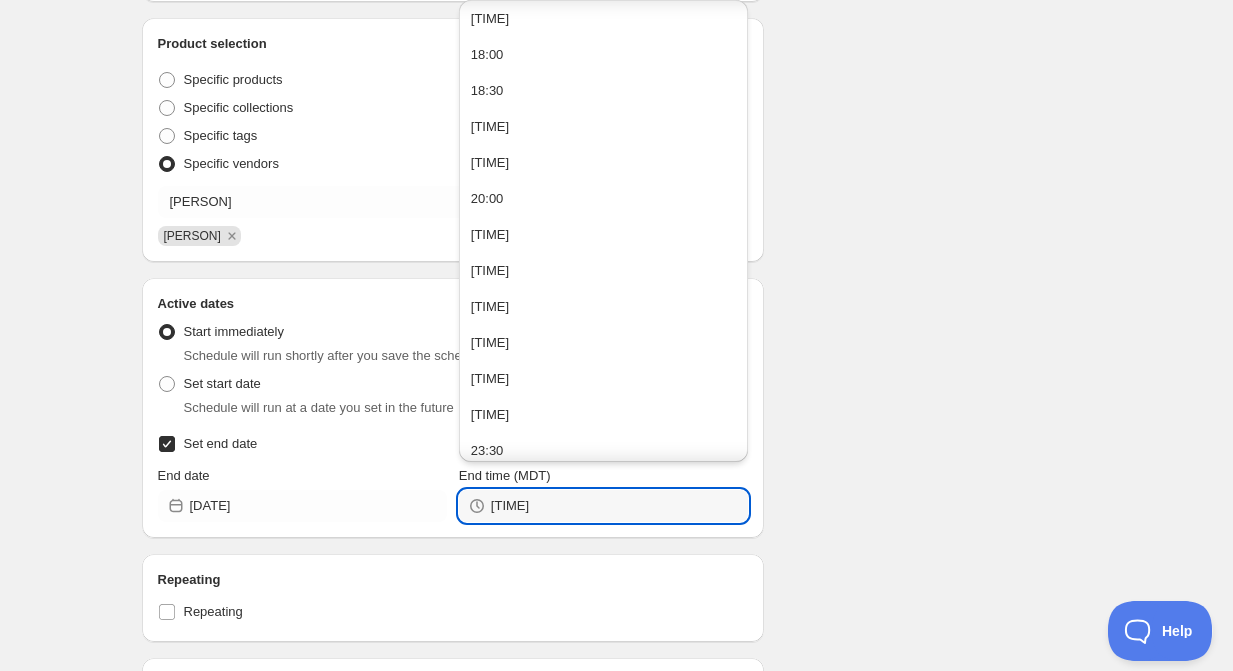 scroll, scrollTop: 1274, scrollLeft: 0, axis: vertical 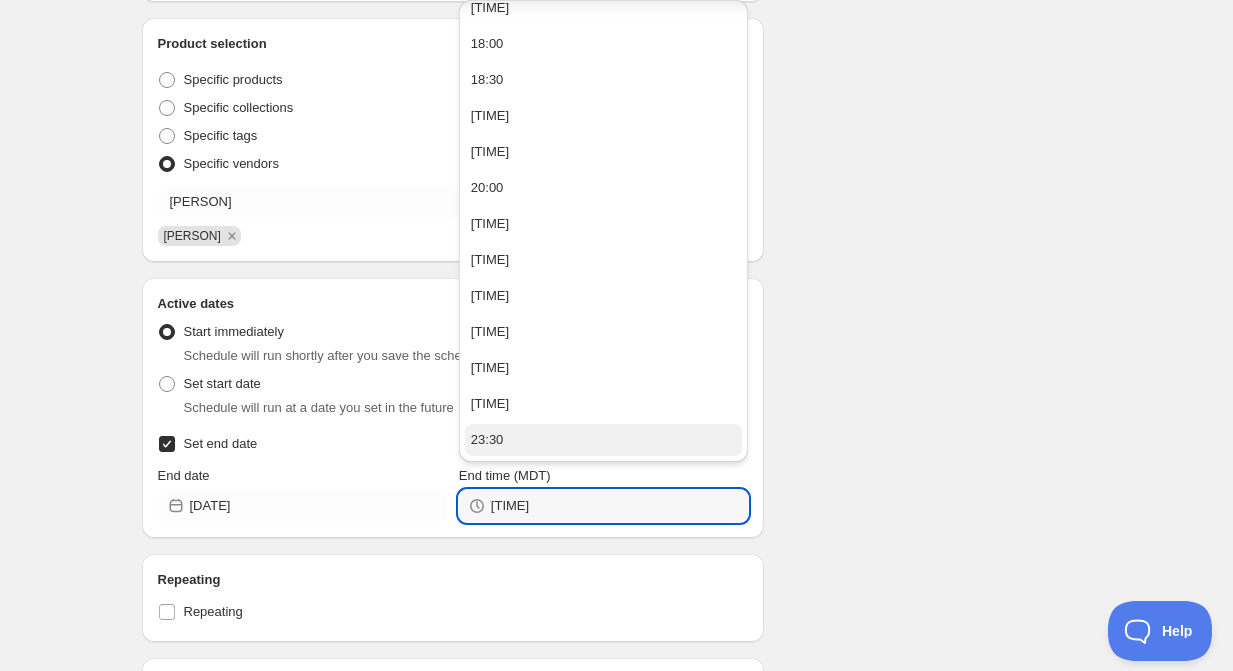 click on "23:30" at bounding box center (603, 440) 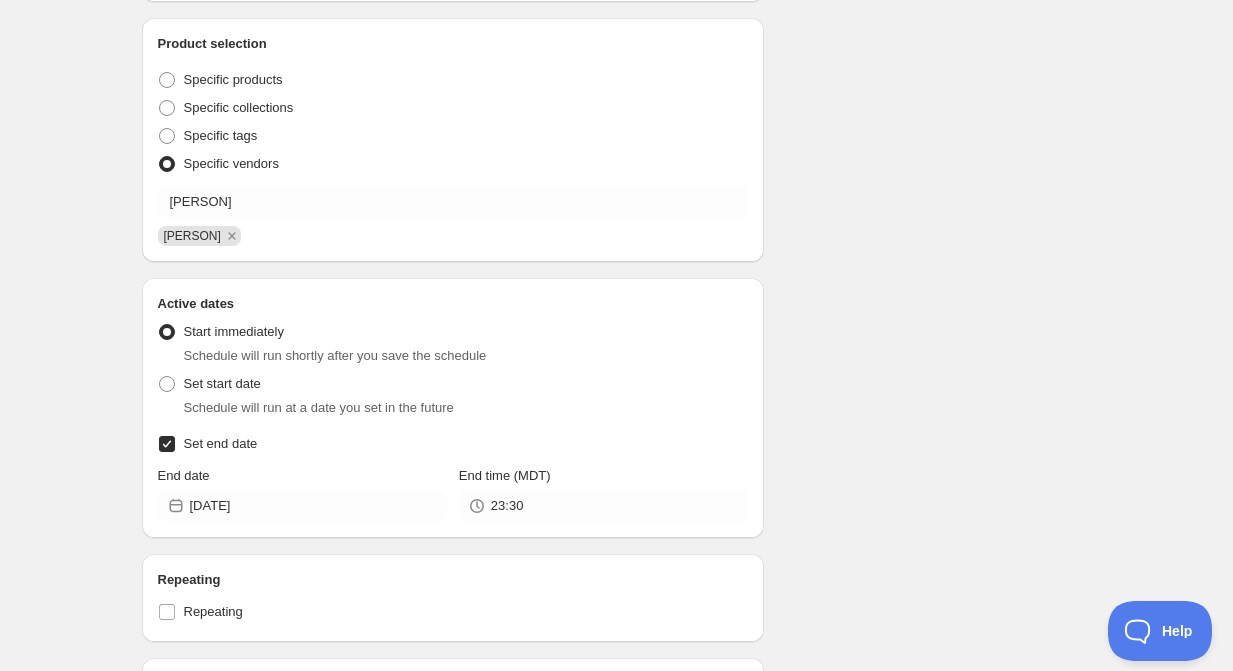 click on "Schedule name [PERSON] 4th of July Sale - 20% Off Your customers won't see this Value Percentage Fixed amount 20 % Rounding Do not round prices Round prices to the nearest whole number Round prices to a decimal place Decimal place 0.99 Compare-at-price Leave the compare at price as it is Set the compare at price to be the original price Product selection Entity type Specific products Specific collections Specific tags Specific vendors [PERSON] [PERSON] Active dates Active Date Type Start immediately Schedule will run shortly after you save the schedule Set start date Schedule will run at a date you set in the future Set end date End date 2025-07-07 End time (MDT) 23:30 Repeating Repeating Ok Cancel Every 1 Date range Days Weeks Months Years Days Ends Never On specific date After a number of occurances Tags Add/remove tags to products for the duration of the schedule Countdown timer Show a countdown timer on the product page Open theme editor Summary [PERSON] 4th of July Sale - 20% Off Type Details" at bounding box center (609, 218) 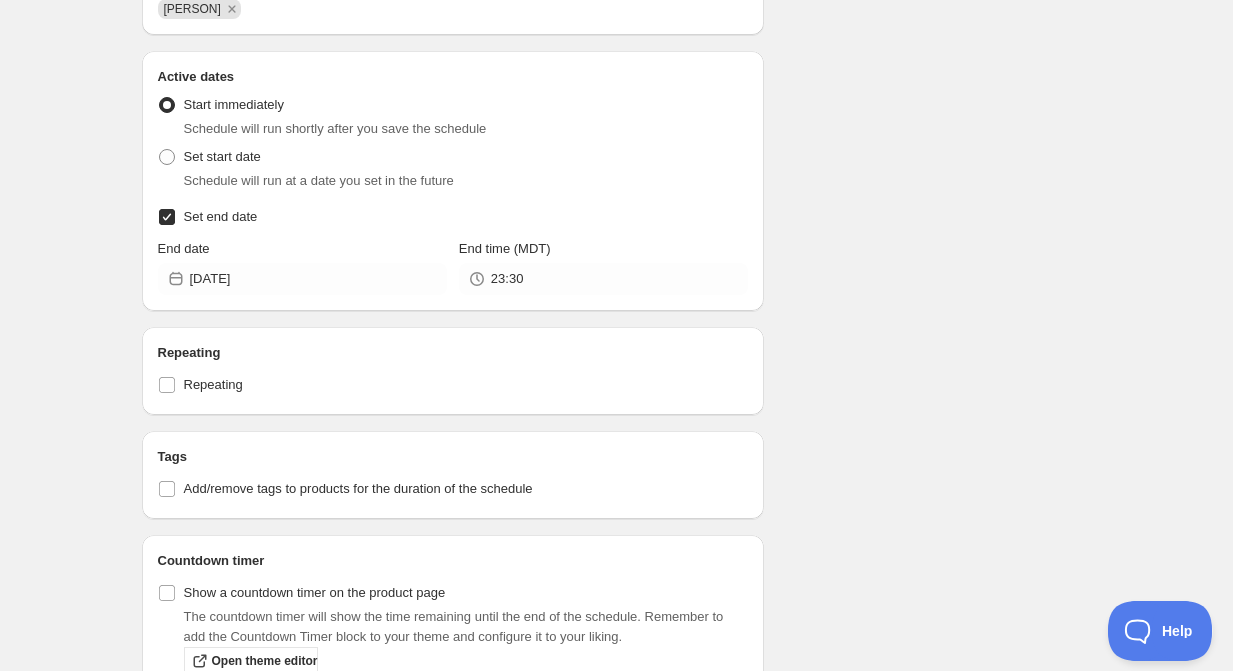 scroll, scrollTop: 931, scrollLeft: 0, axis: vertical 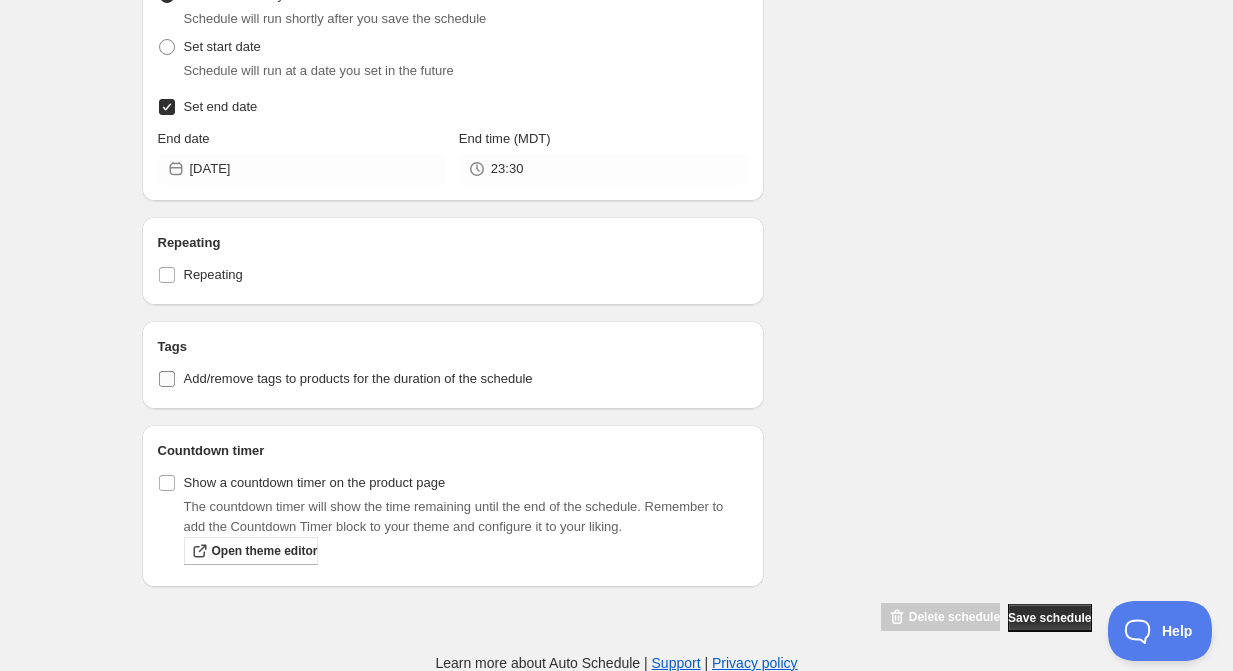 click on "Add/remove tags to products for the duration of the schedule" at bounding box center [167, 379] 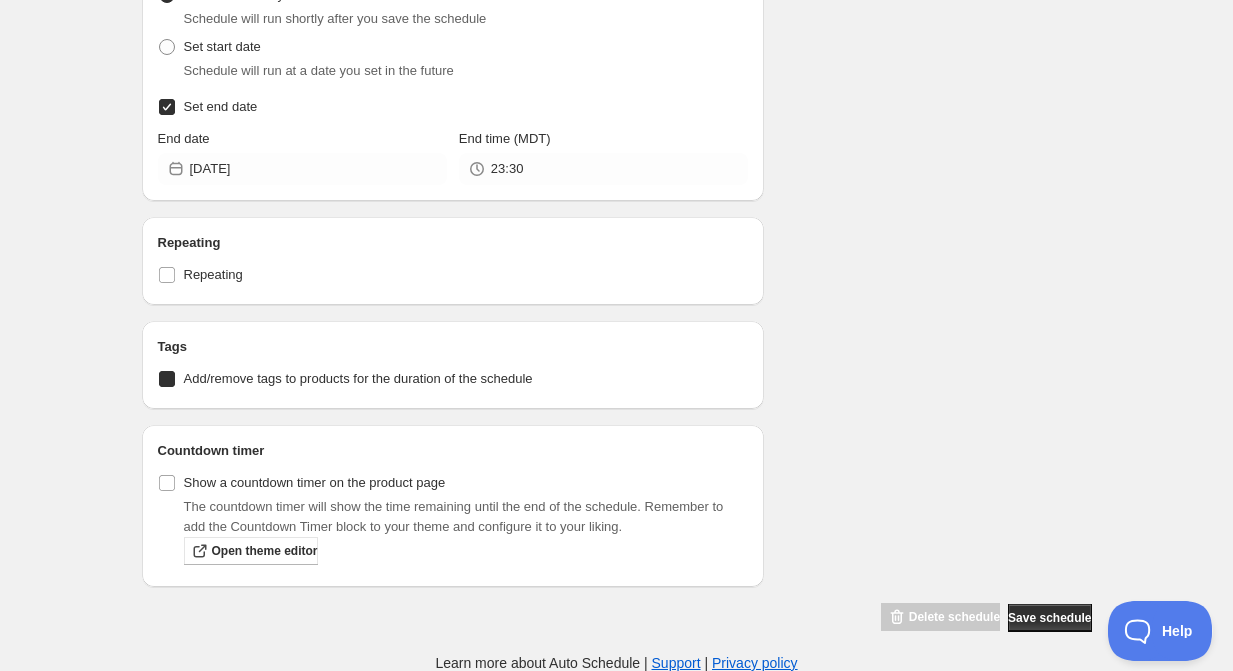 checkbox on "true" 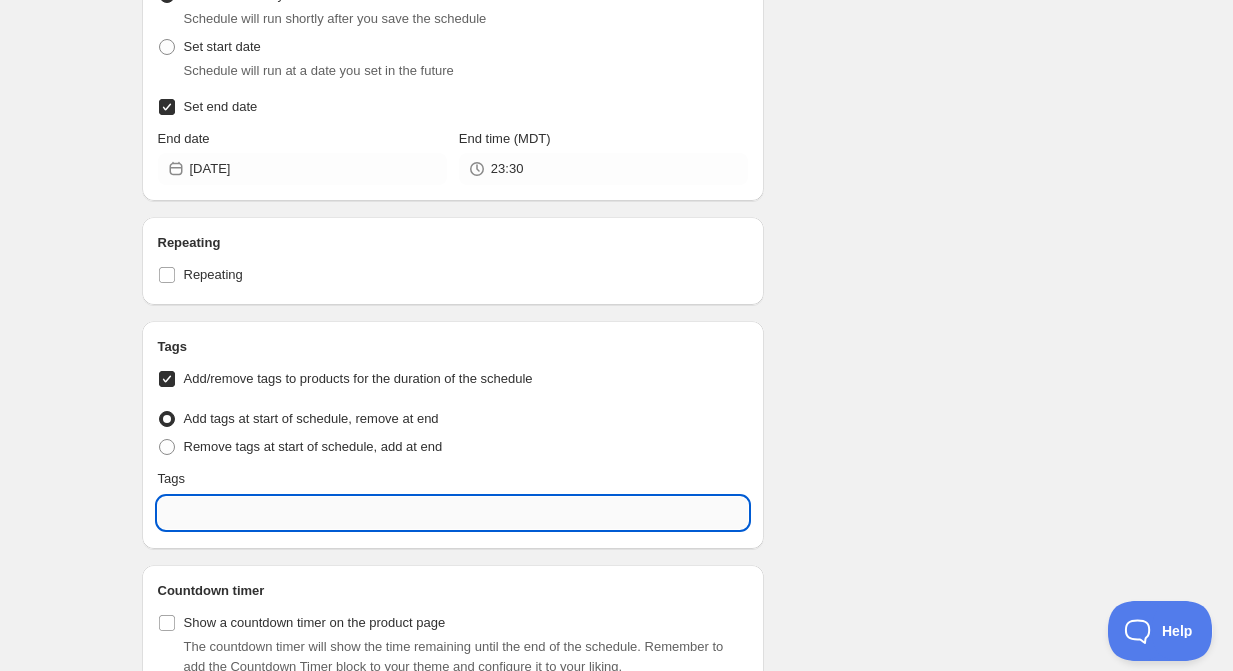 click at bounding box center [453, 513] 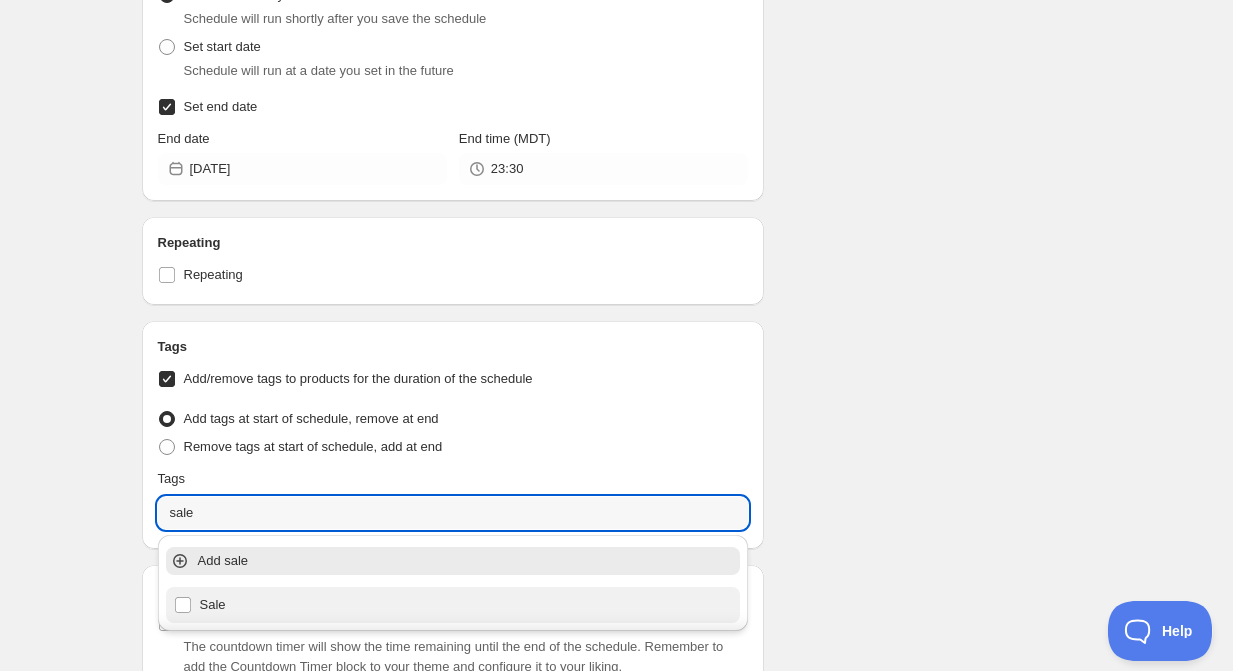 click on "Sale" at bounding box center [453, 605] 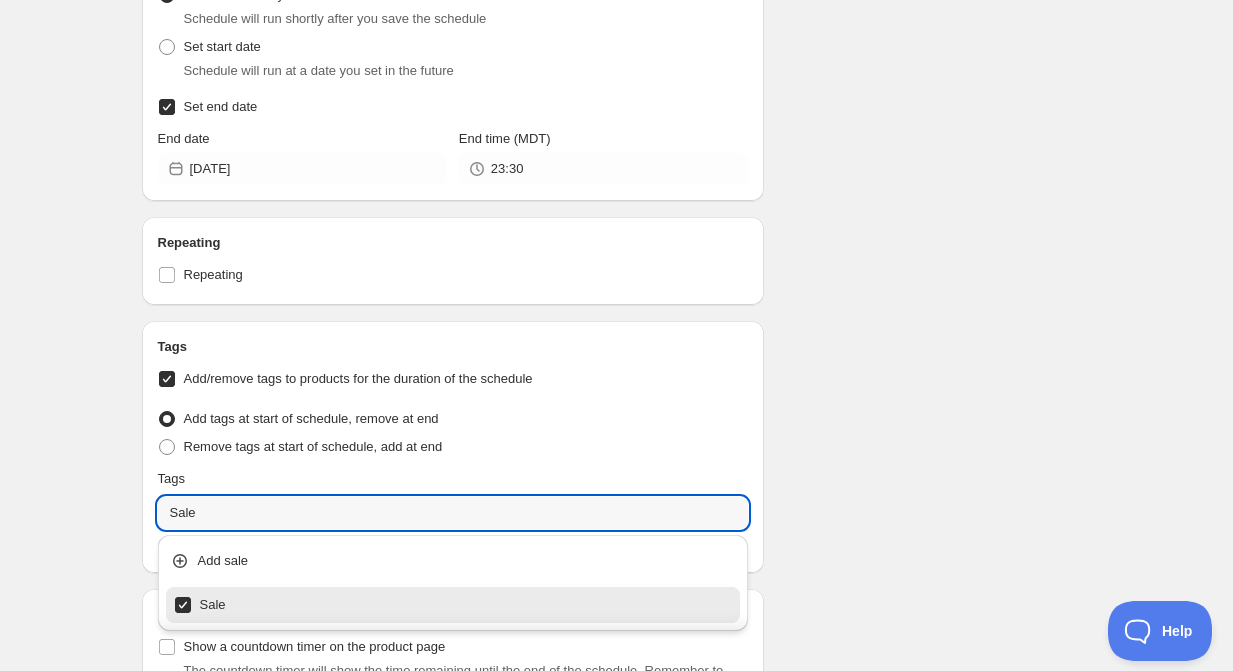 type on "Sale" 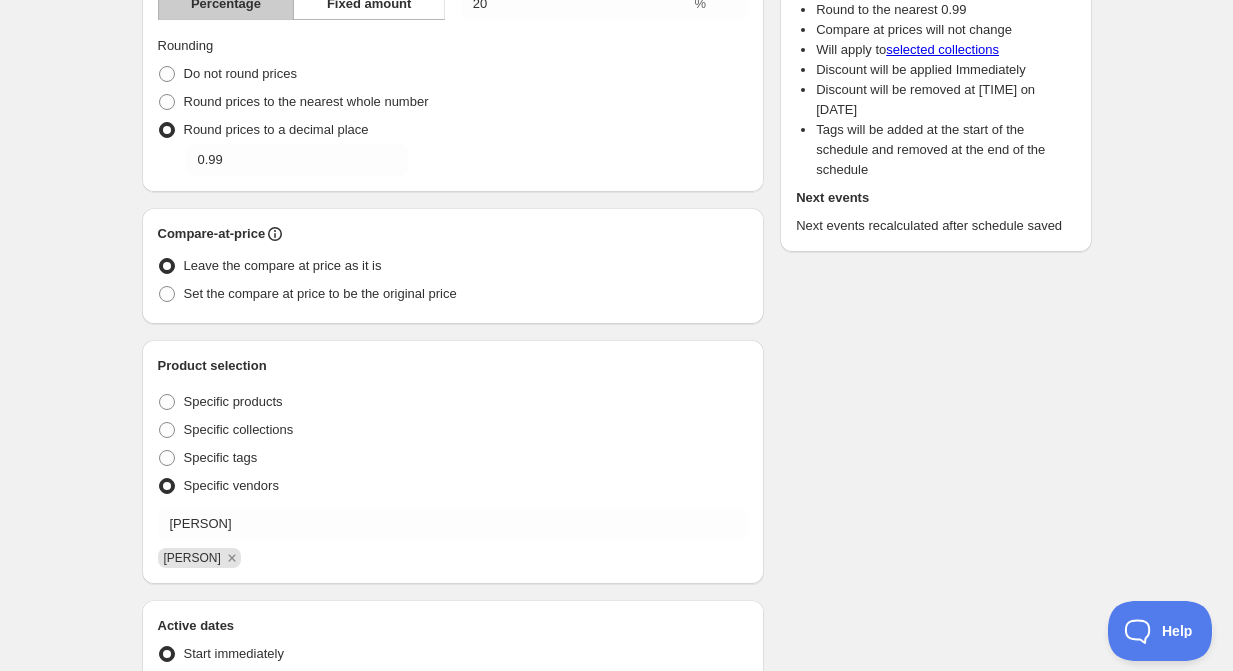 scroll, scrollTop: 0, scrollLeft: 0, axis: both 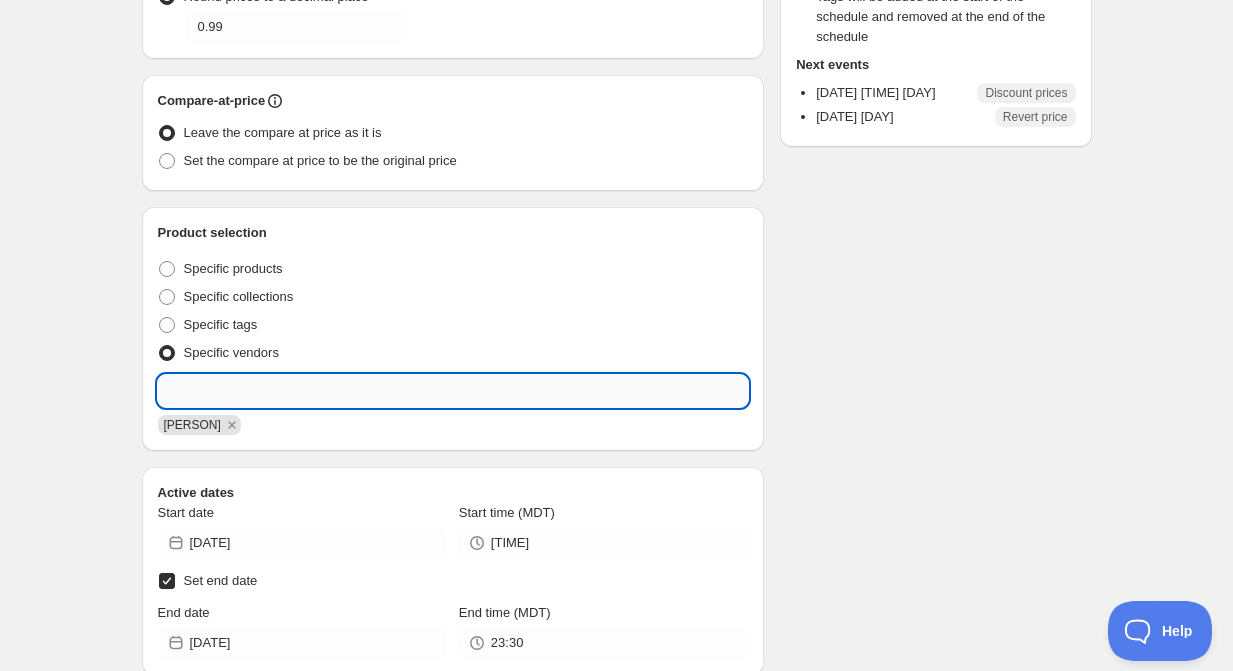 click at bounding box center [453, 391] 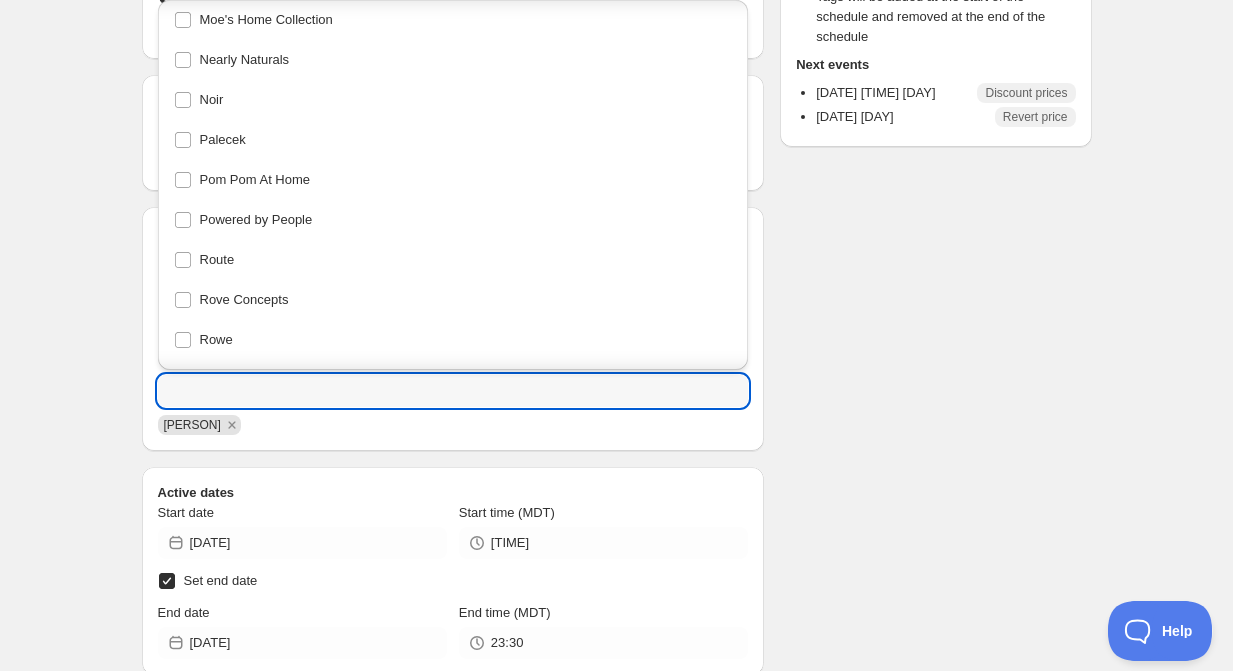 scroll, scrollTop: 962, scrollLeft: 0, axis: vertical 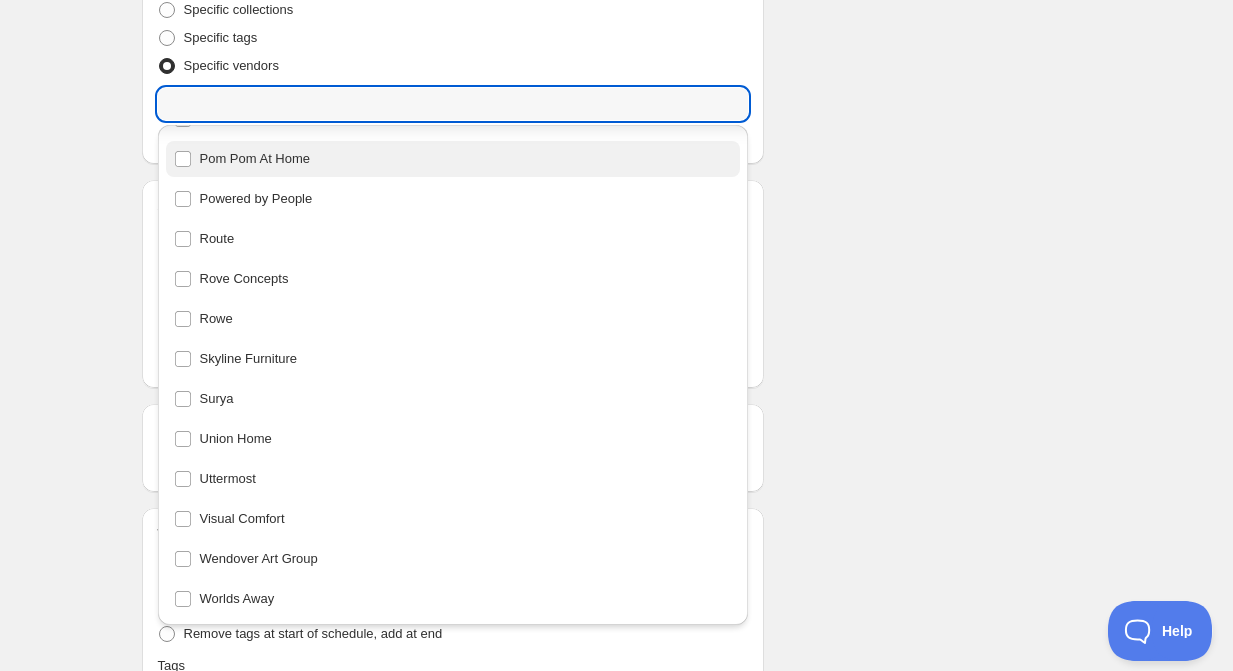 click on "Pom Pom At Home" at bounding box center [453, 159] 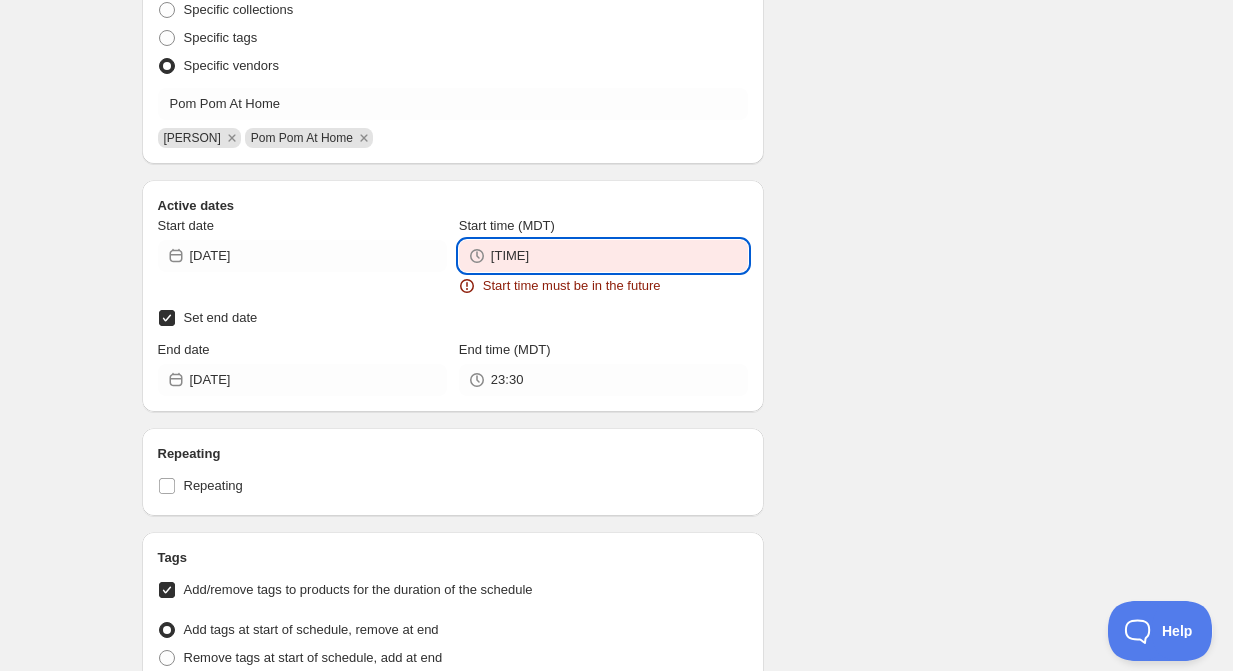 click on "[TIME]" at bounding box center [619, 256] 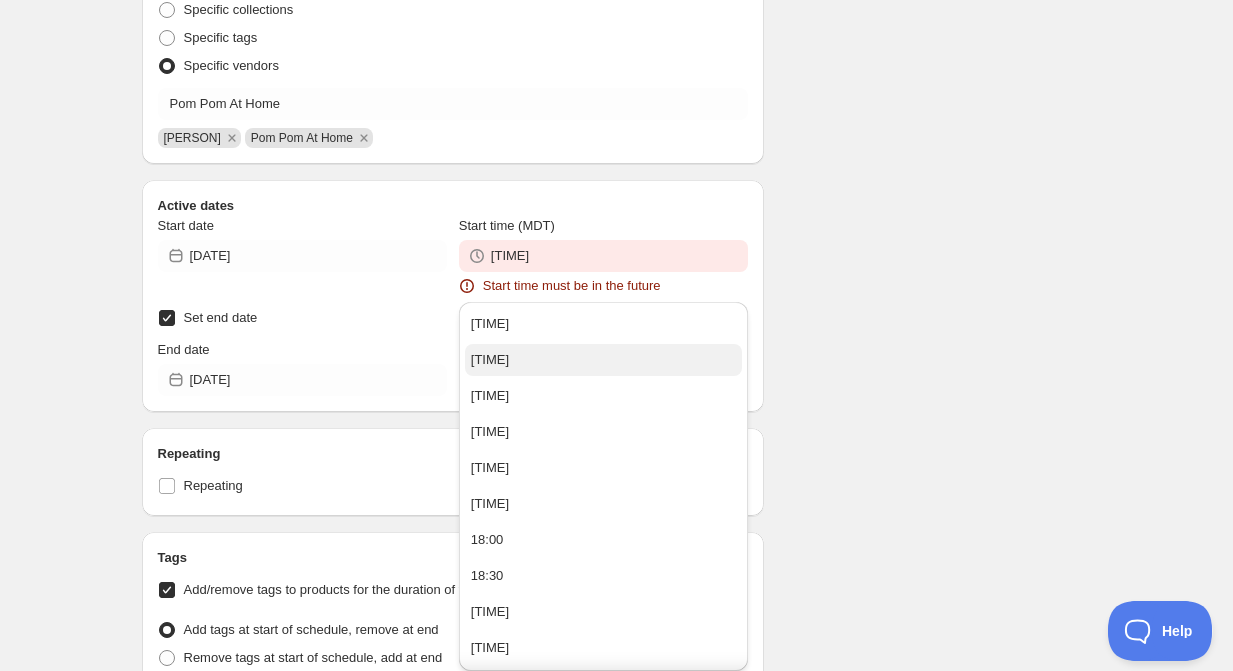 click on "[TIME]" at bounding box center [603, 360] 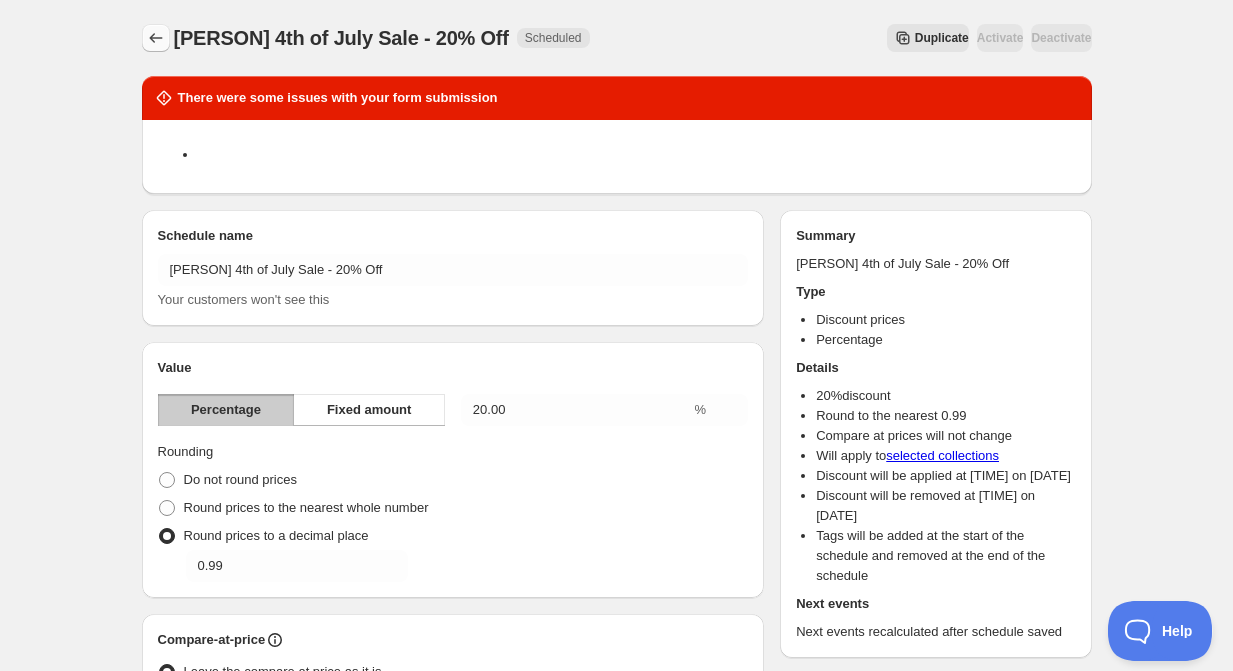 click at bounding box center (156, 38) 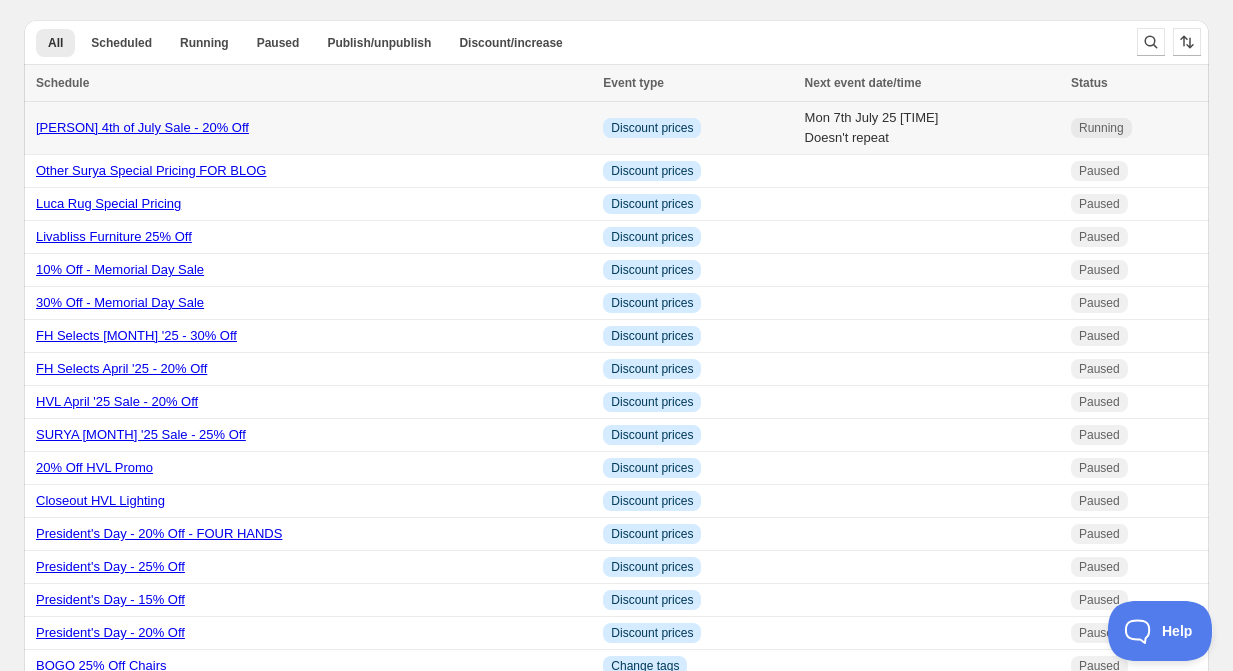 click on "[PERSON] 4th of July Sale - 20% Off" at bounding box center (142, 127) 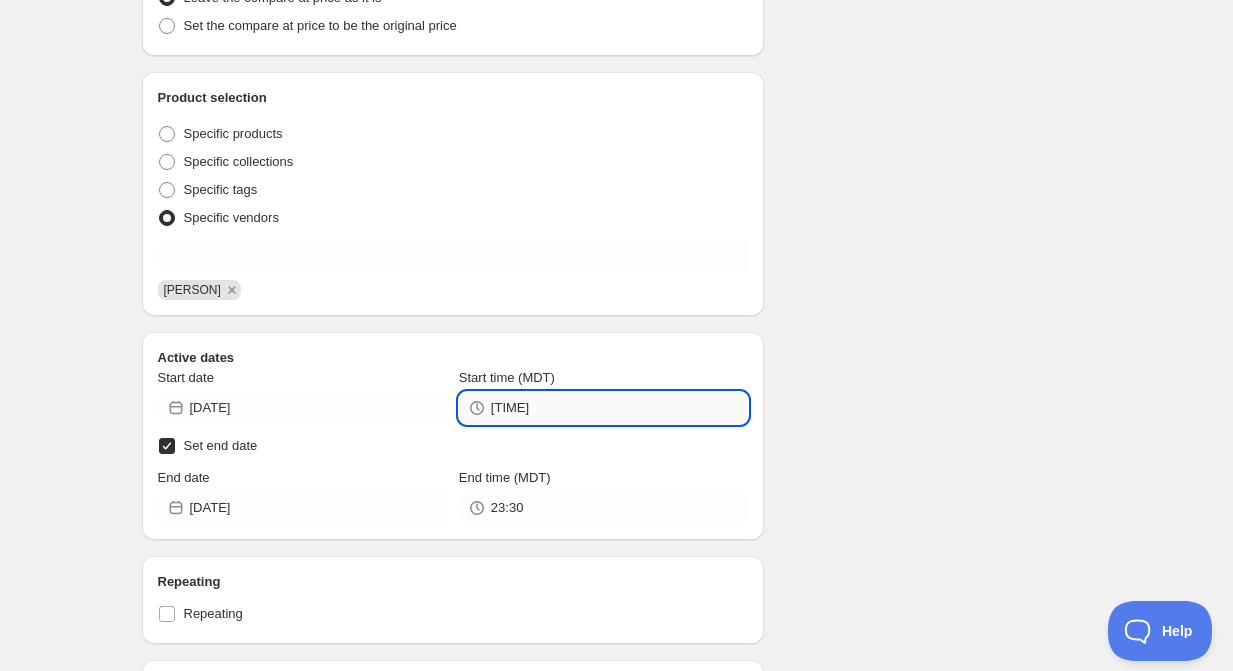 click on "[TIME]" at bounding box center [619, 408] 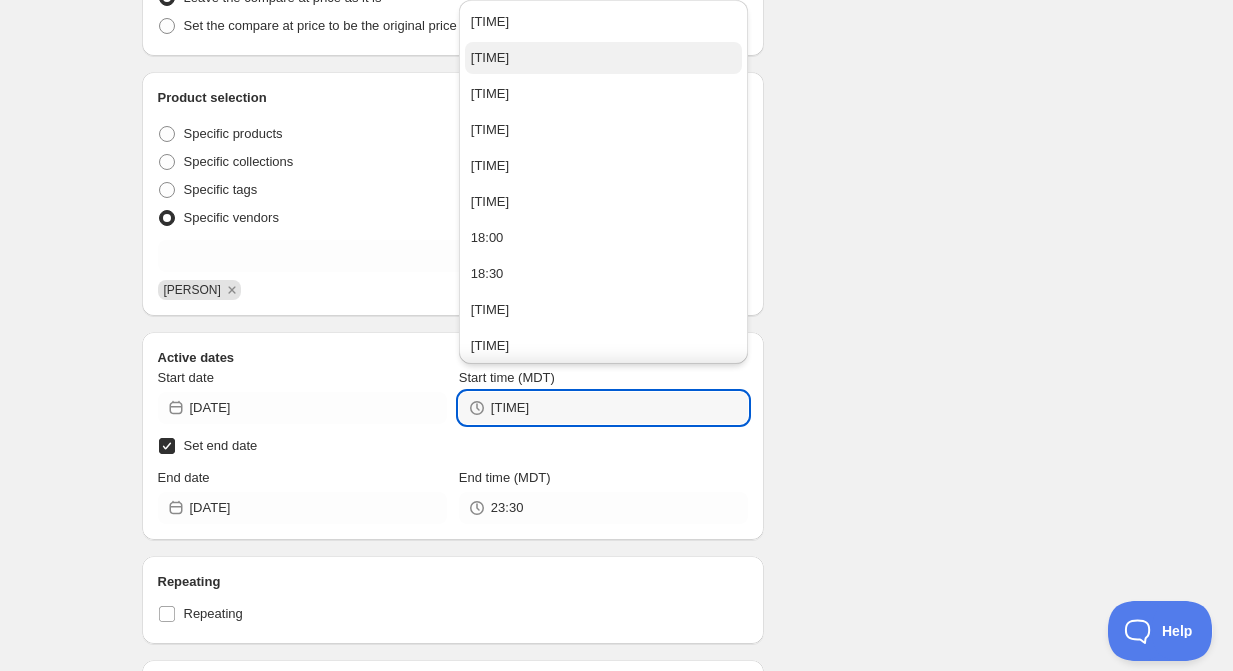 click on "[TIME]" at bounding box center [603, 58] 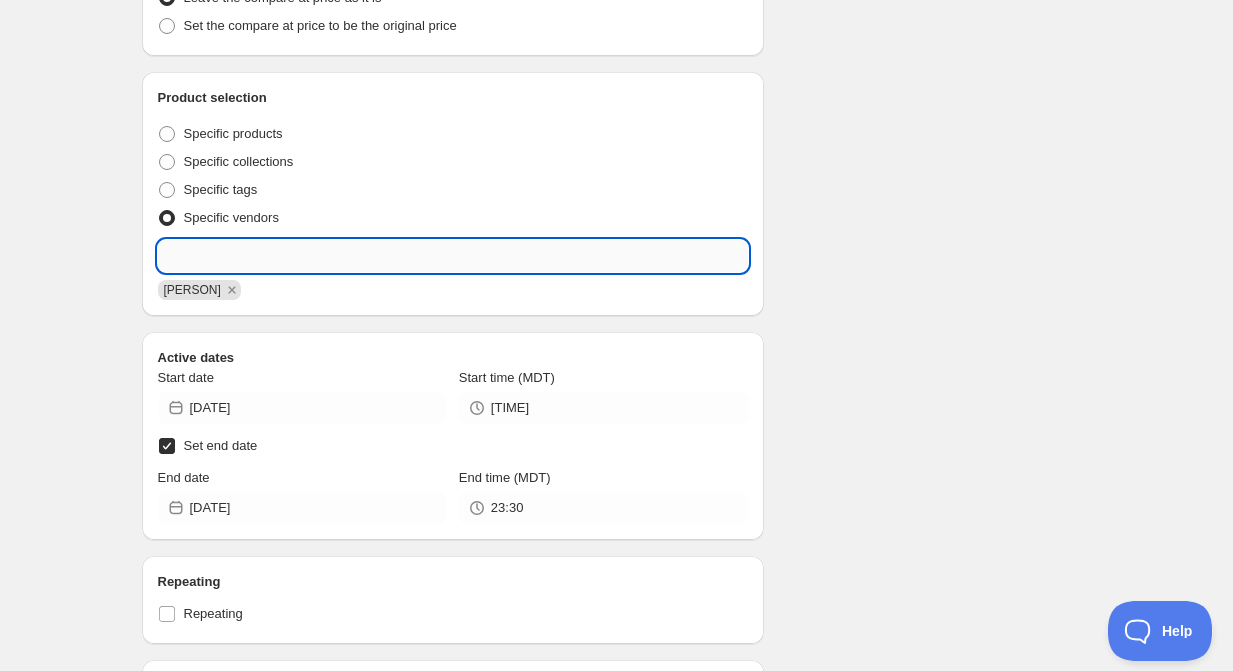 click at bounding box center [453, 256] 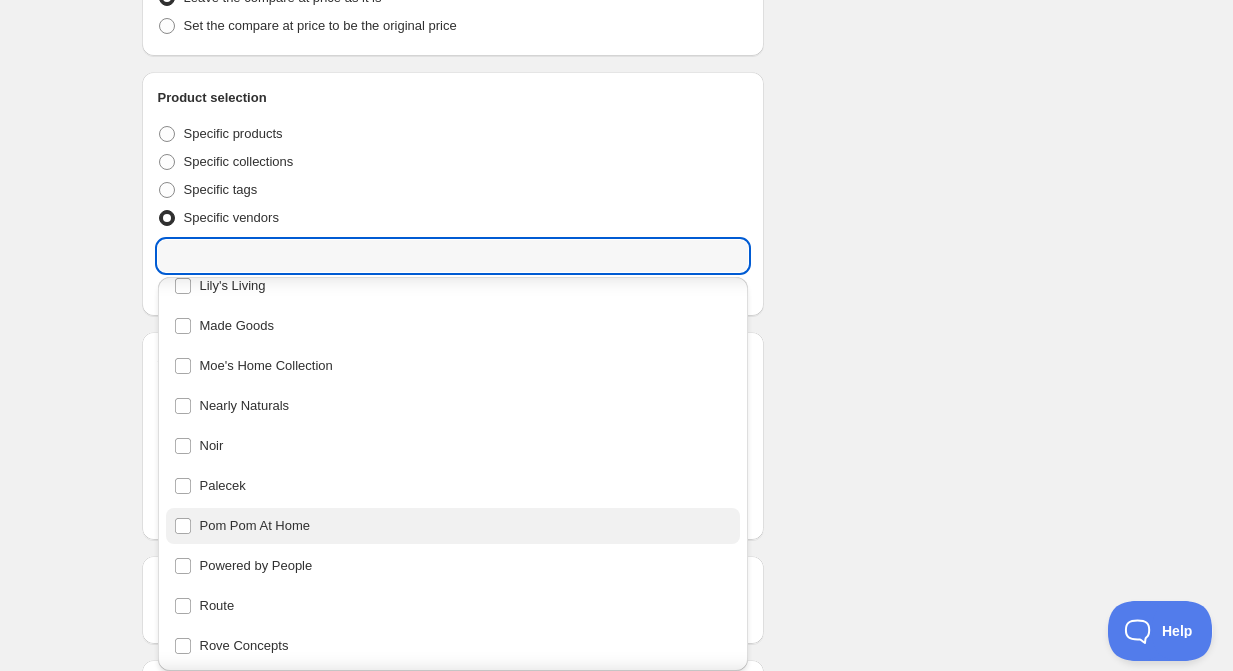 click on "Pom Pom At Home" at bounding box center (453, 526) 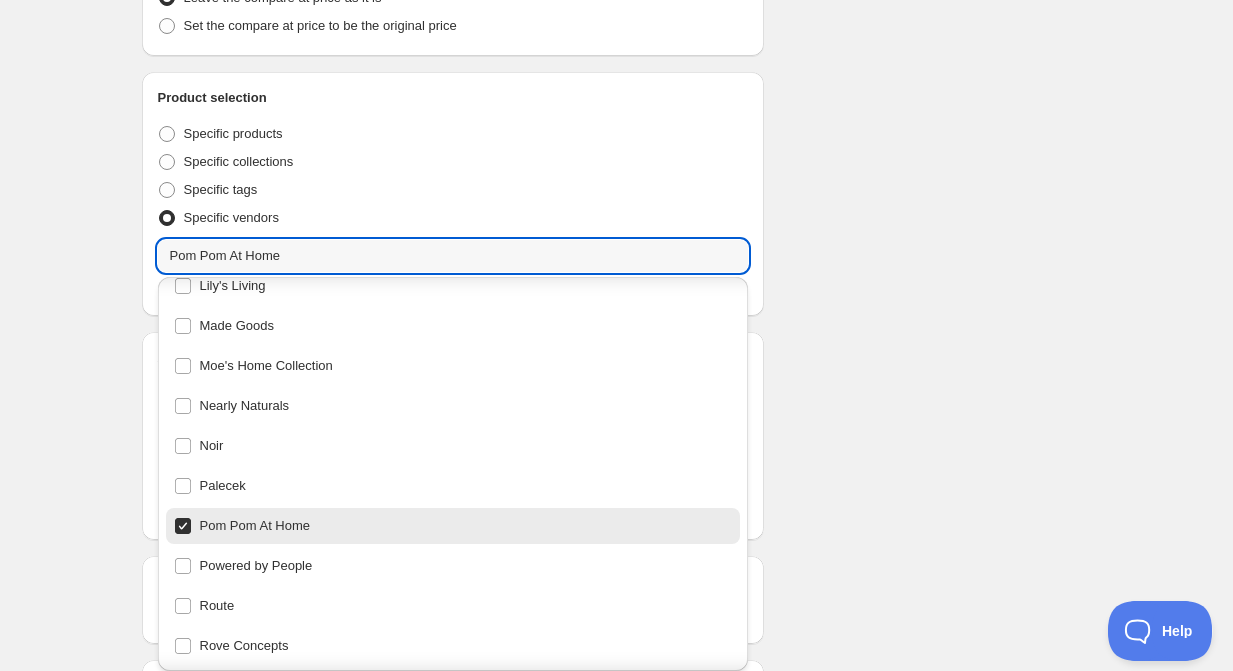 click on "Schedule name [PERSON] 4th of July Sale - 20% Off Your customers won't see this Value Percentage Fixed amount 20.00 % Rounding Do not round prices Round prices to the nearest whole number Round prices to a decimal place Decimal place 0.99 Compare-at-price Leave the compare at price as it is Set the compare at price to be the original price Product selection Entity type Specific products Specific collections Specific tags Specific vendors [PERSON] [PERSON] Active dates Start date 2025-07-01 Start time (MDT) [TIME] Set end date End date 2025-07-07 End time (MDT) 23:30 Repeating Repeating Ok Cancel Every 1 Date range Days Weeks Months Years Days Ends Never On specific date After a number of occurances Tags Add/remove tags to products for the duration of the schedule Tag type Add tags at start of schedule, remove at end Remove tags at start of schedule, add at end Tags Sale Countdown timer Show a countdown timer on the product page Open theme editor   [DATE]   Discount prices" at bounding box center (609, 366) 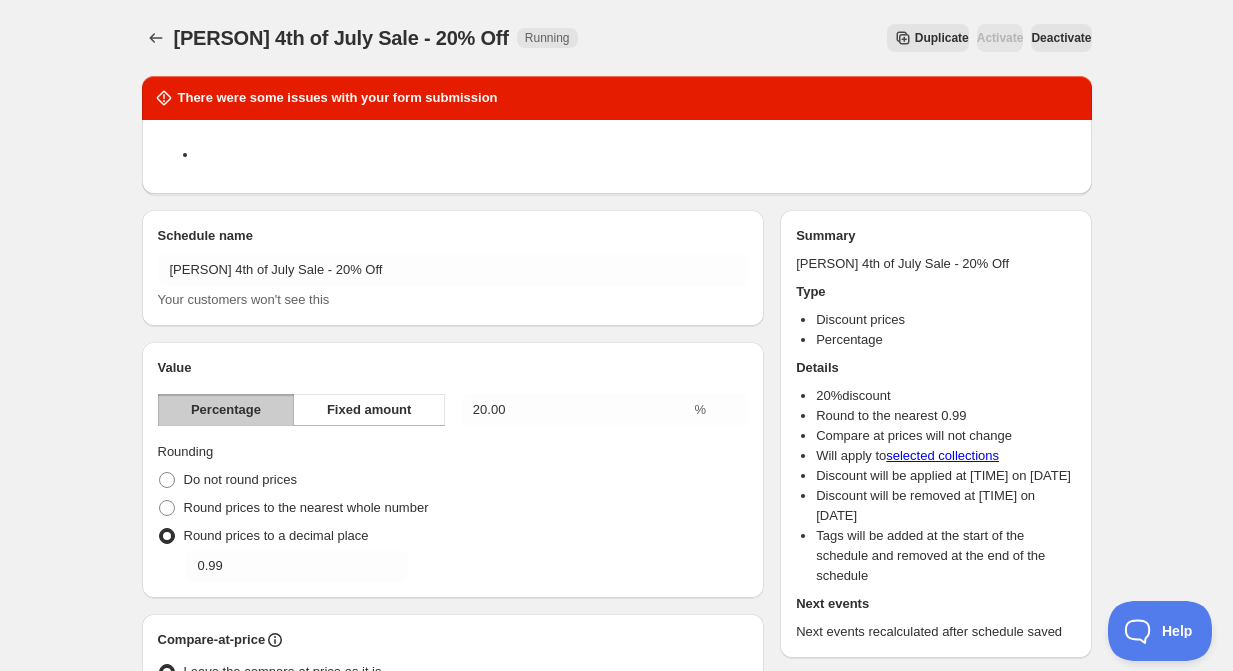 click on "Deactivate" at bounding box center (928, 38) 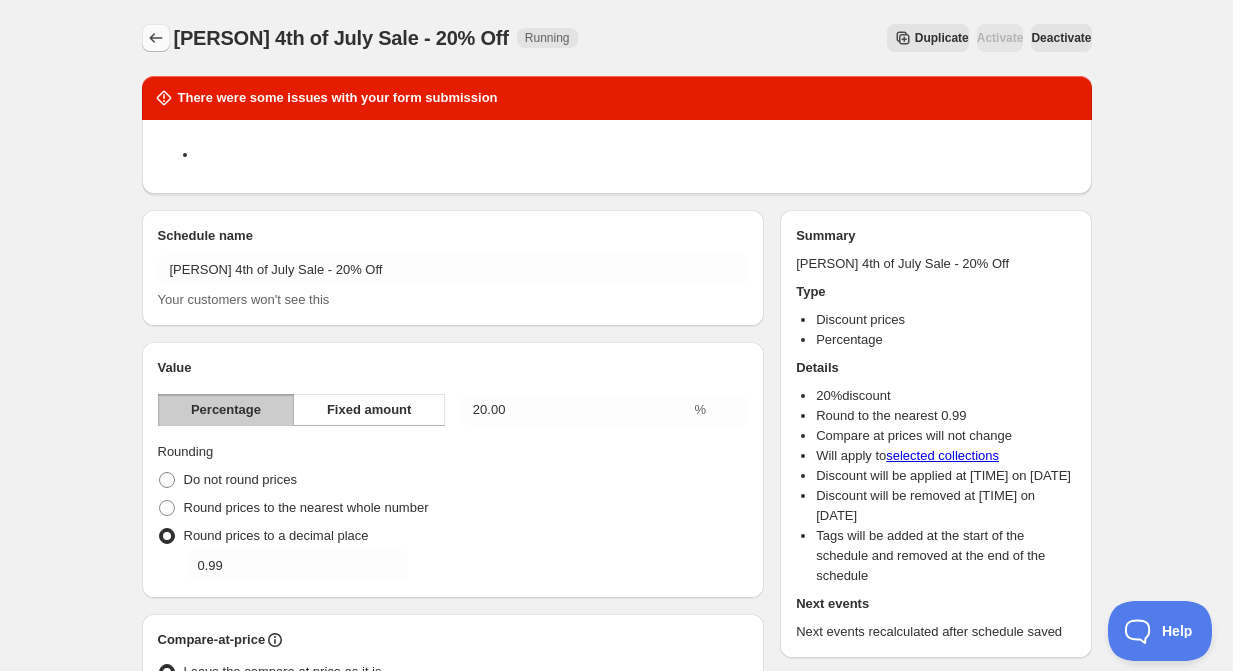 click at bounding box center (156, 38) 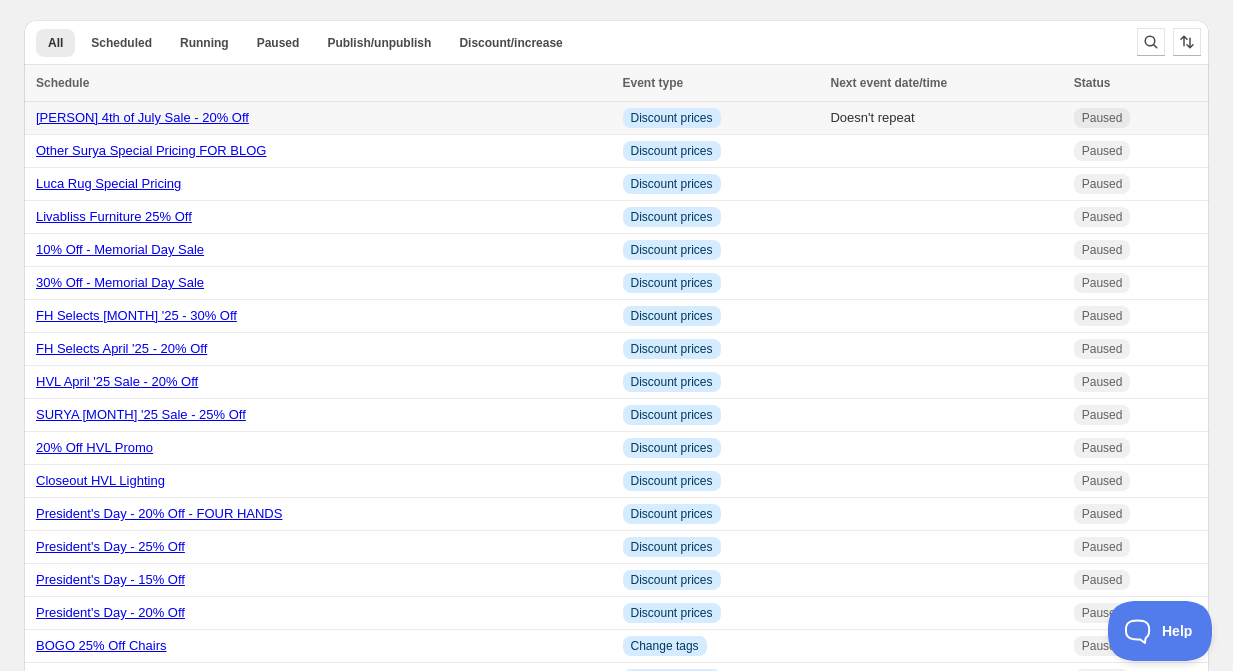 click on "[PERSON] 4th of July Sale - 20% Off" at bounding box center (142, 117) 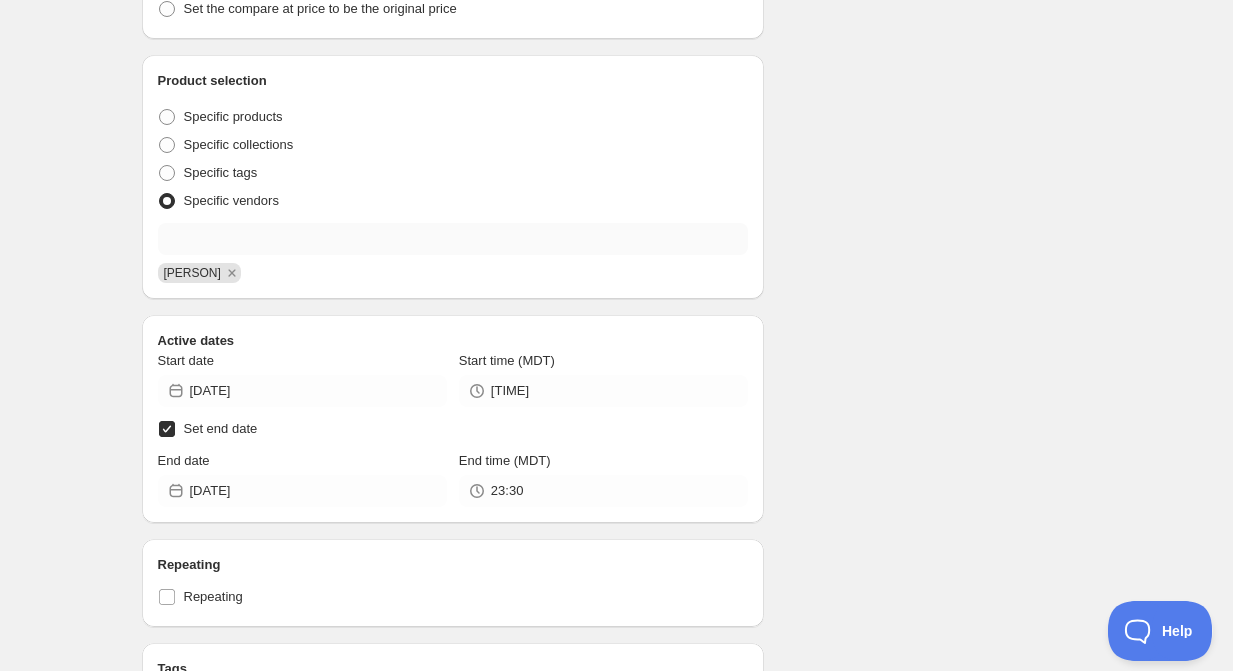 scroll, scrollTop: 565, scrollLeft: 0, axis: vertical 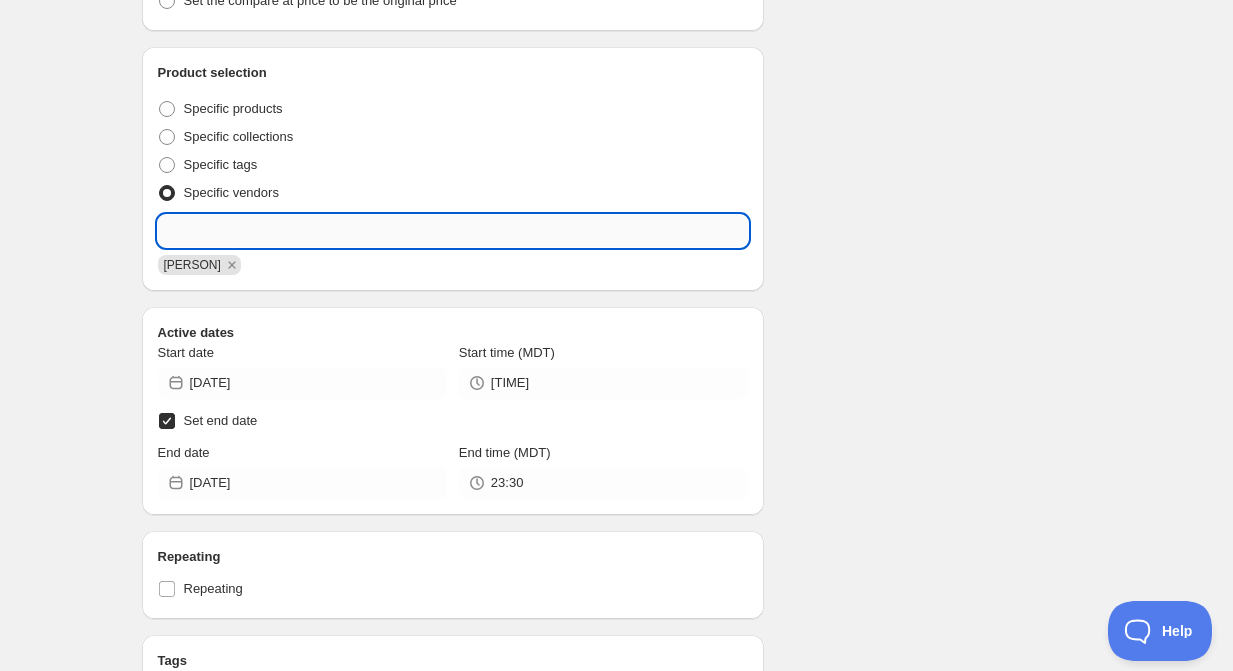 click at bounding box center [453, 231] 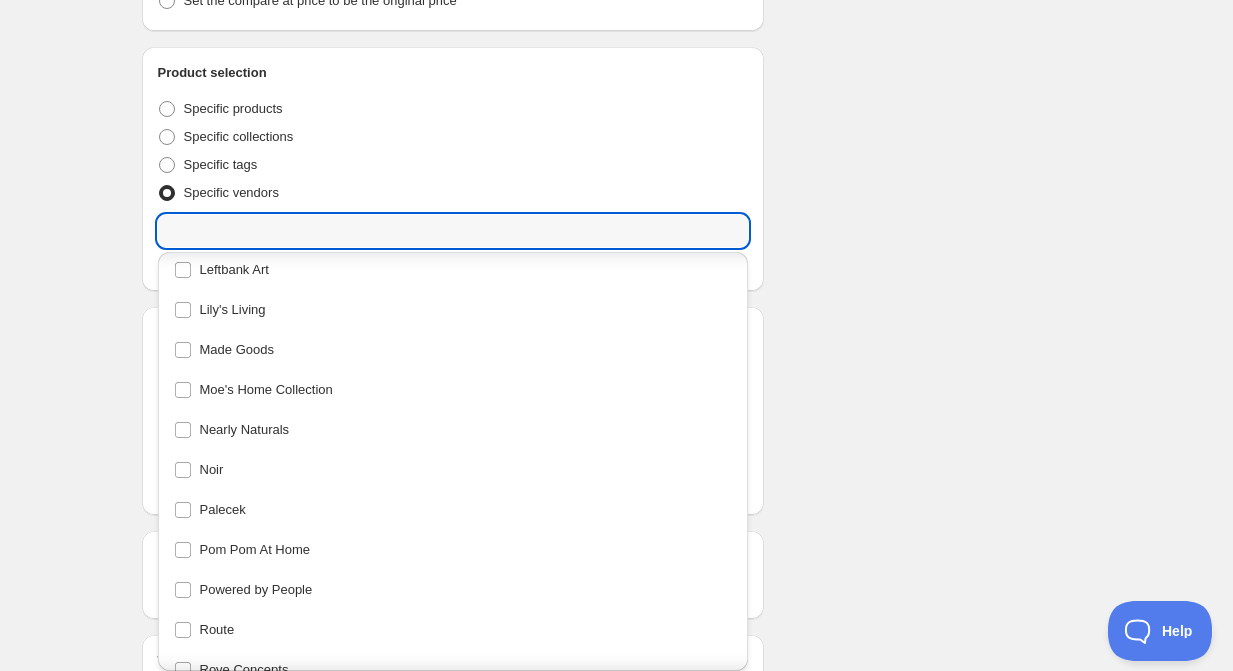 scroll, scrollTop: 586, scrollLeft: 0, axis: vertical 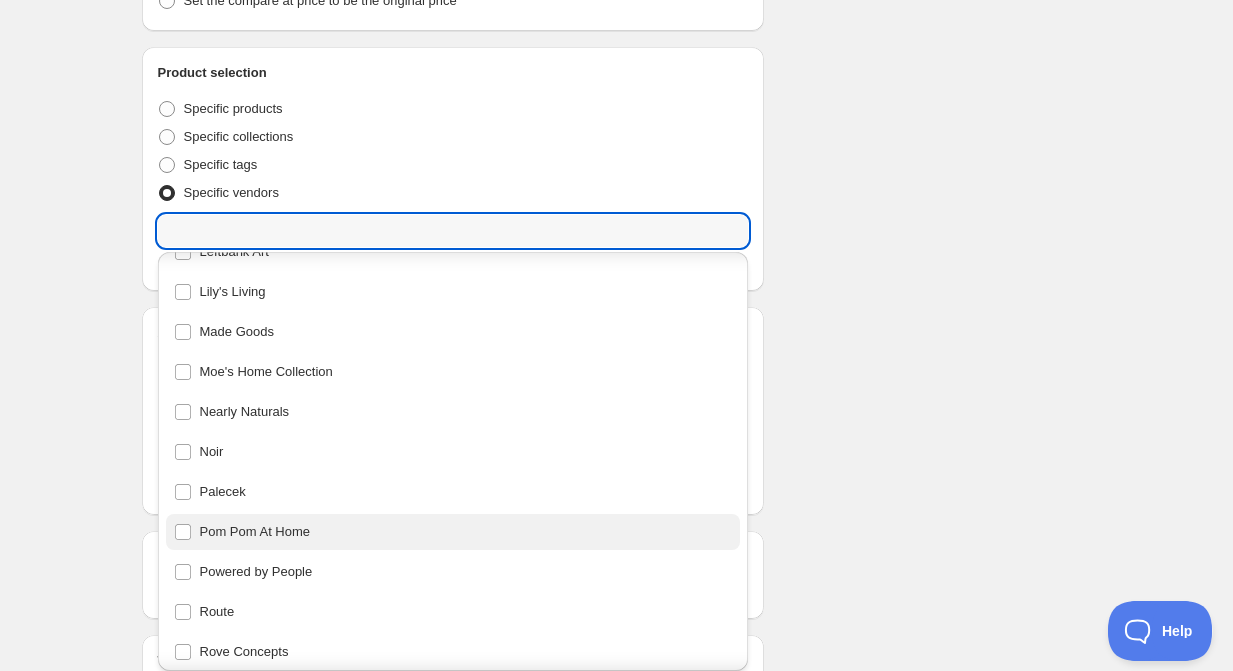click on "Pom Pom At Home" at bounding box center (453, 532) 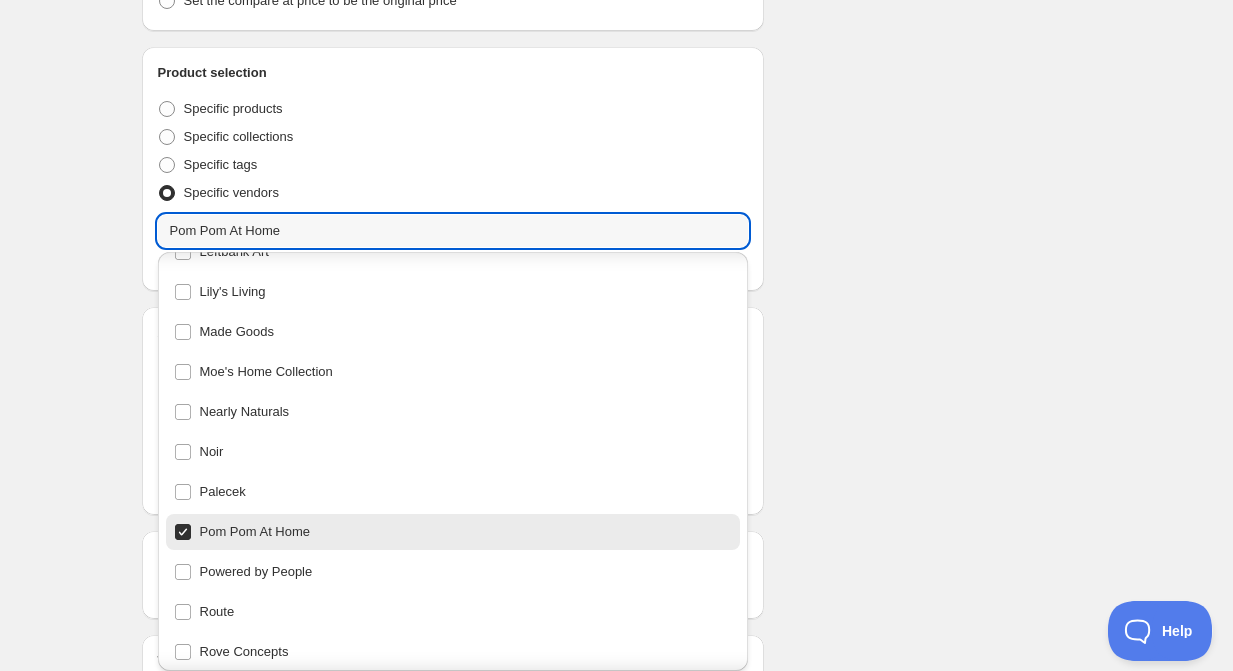 click on "Schedule name [NAME] 4th of July Sale - 20% Off Your customers won't see this Value Percentage Fixed amount 20.00 % Rounding Do not round prices Round prices to the nearest whole number Round prices to a decimal place Decimal place 0.99 Compare-at-price Leave the compare at price as it is Set the compare at price to be the original price Product selection Entity type Specific products Specific collections Specific tags Specific vendors Pom Pom At Home [NAME] Pom Pom At Home Active dates Start date 2025-07-01 Start time (MDT) 15:27 Set end date End date 2025-07-07 End time (MDT) 23:30 Repeating Repeating Ok Cancel Every 1 Date range Days Weeks Months Years Days Ends Never On specific date After a number of occurances Tags Add/remove tags to products for the duration of the schedule Tag type Add tags at start of schedule, remove at end Remove tags at start of schedule, add at end Tags Sale Countdown timer Show a countdown timer on the product page Open theme editor   July 1, 2025   Revert prices 20" at bounding box center [609, 359] 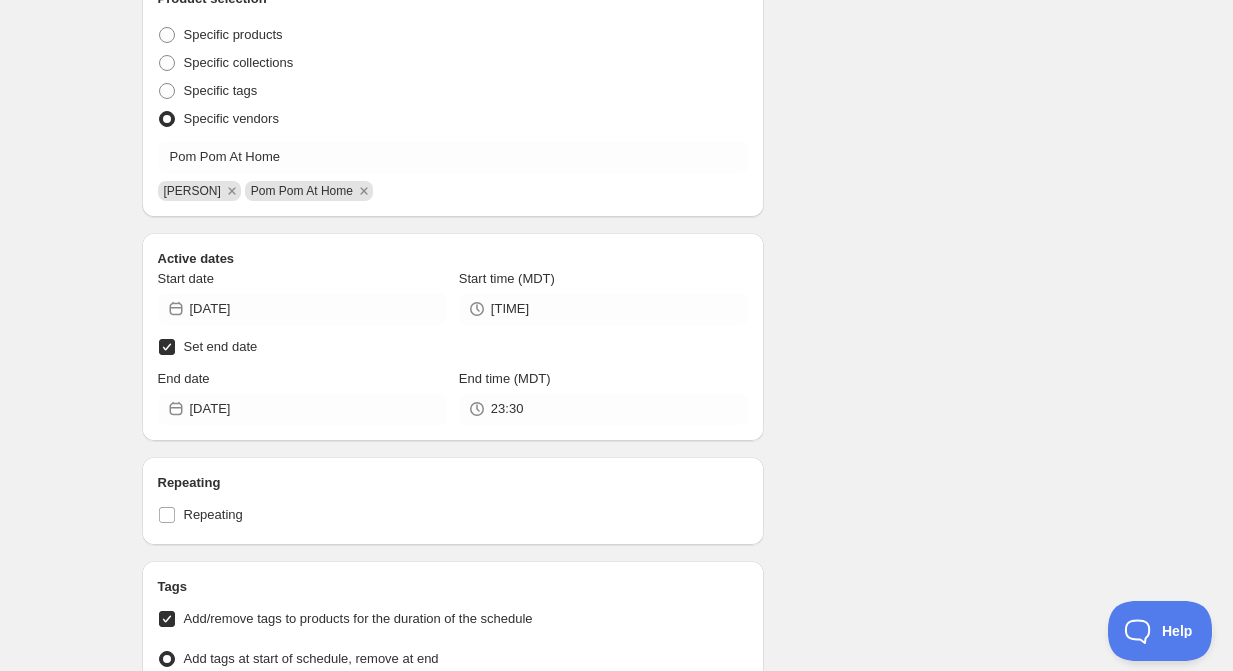 scroll, scrollTop: 645, scrollLeft: 0, axis: vertical 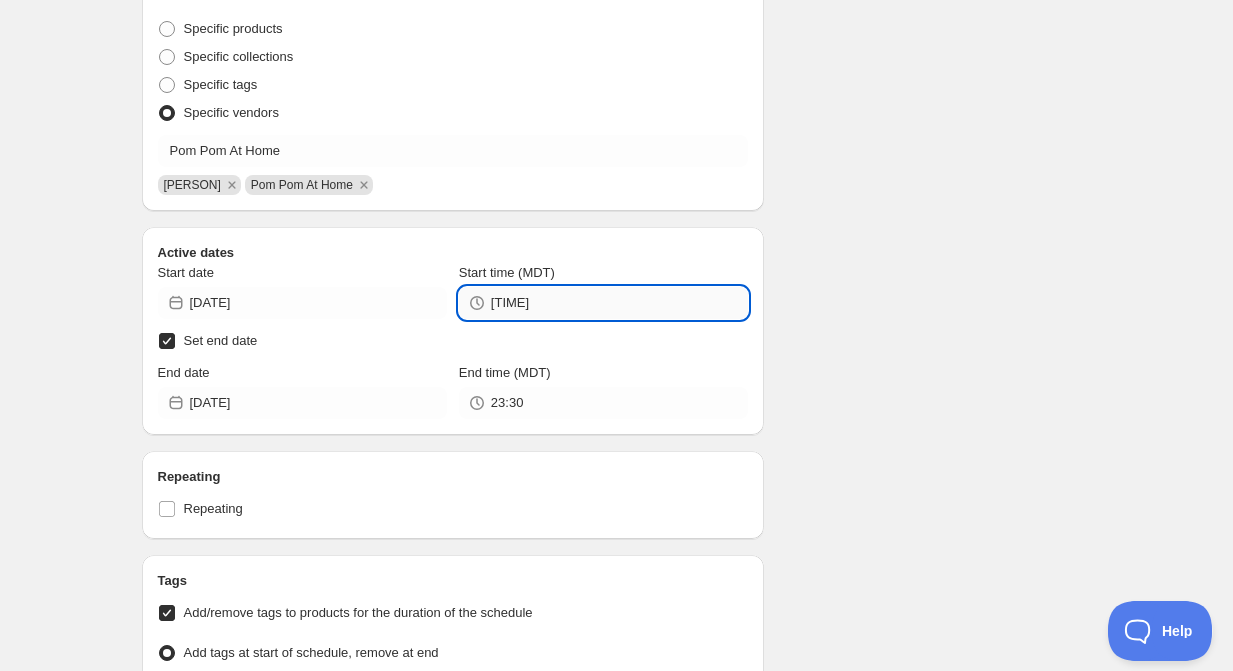 click on "[TIME]" at bounding box center [619, 303] 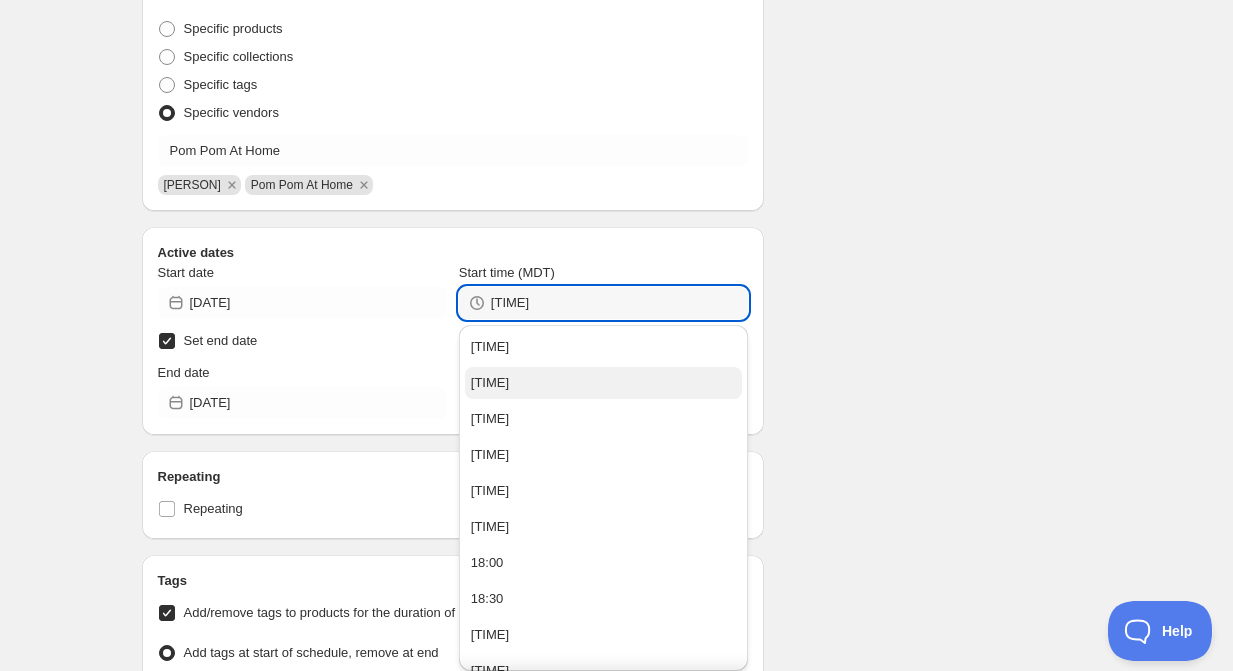 click on "[TIME]" at bounding box center [603, 383] 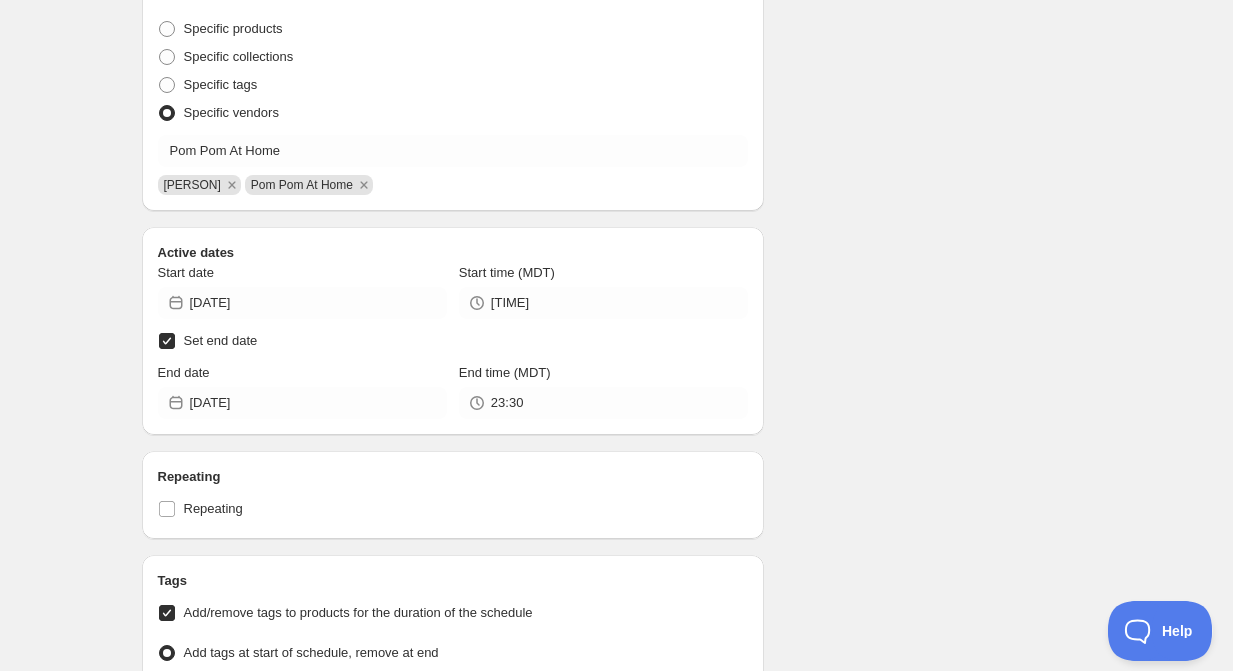 click on "Schedule name [FIRST] [LAST] [DAY] Sale - 20% Off Your customers won't see this Value Percentage Fixed amount 20.00 % Rounding Do not round prices Round prices to the nearest whole number Round prices to a decimal place Decimal place 0.99 Compare-at-price Leave the compare at price as it is Set the compare at price to be the original price Product selection Entity type Specific products Specific collections Specific tags Specific vendors Pom Pom At Home [FIRST] [LAST] Pom Pom At Home Active dates Start date [DATE] Start time (MDT) [TIME] Set end date End date [DATE] End time (MDT) [TIME] Repeating Repeating Ok Cancel Every 1 Date range Days Weeks Months Years Days Ends Never On specific date After a number of occurances Tags Add/remove tags to products for the duration of the schedule Tag type Add tags at start of schedule, remove at end Remove tags at start of schedule, add at end Tags Sale Countdown timer Show a countdown timer on the product page Open theme editor   [MONTH] 1, [YEAR]   Revert prices 20" at bounding box center [609, 279] 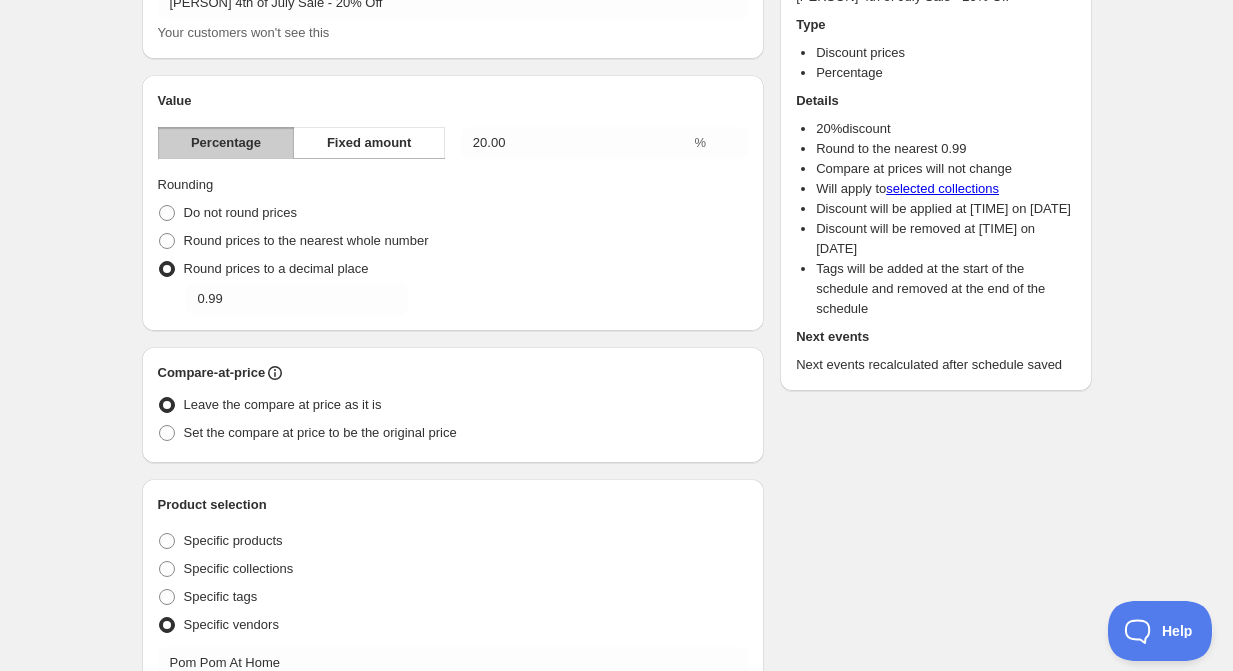 scroll, scrollTop: 120, scrollLeft: 0, axis: vertical 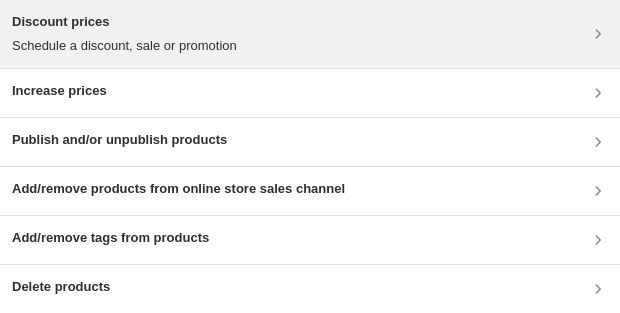 click on "Discount prices Schedule a discount, sale or promotion" at bounding box center [310, 34] 